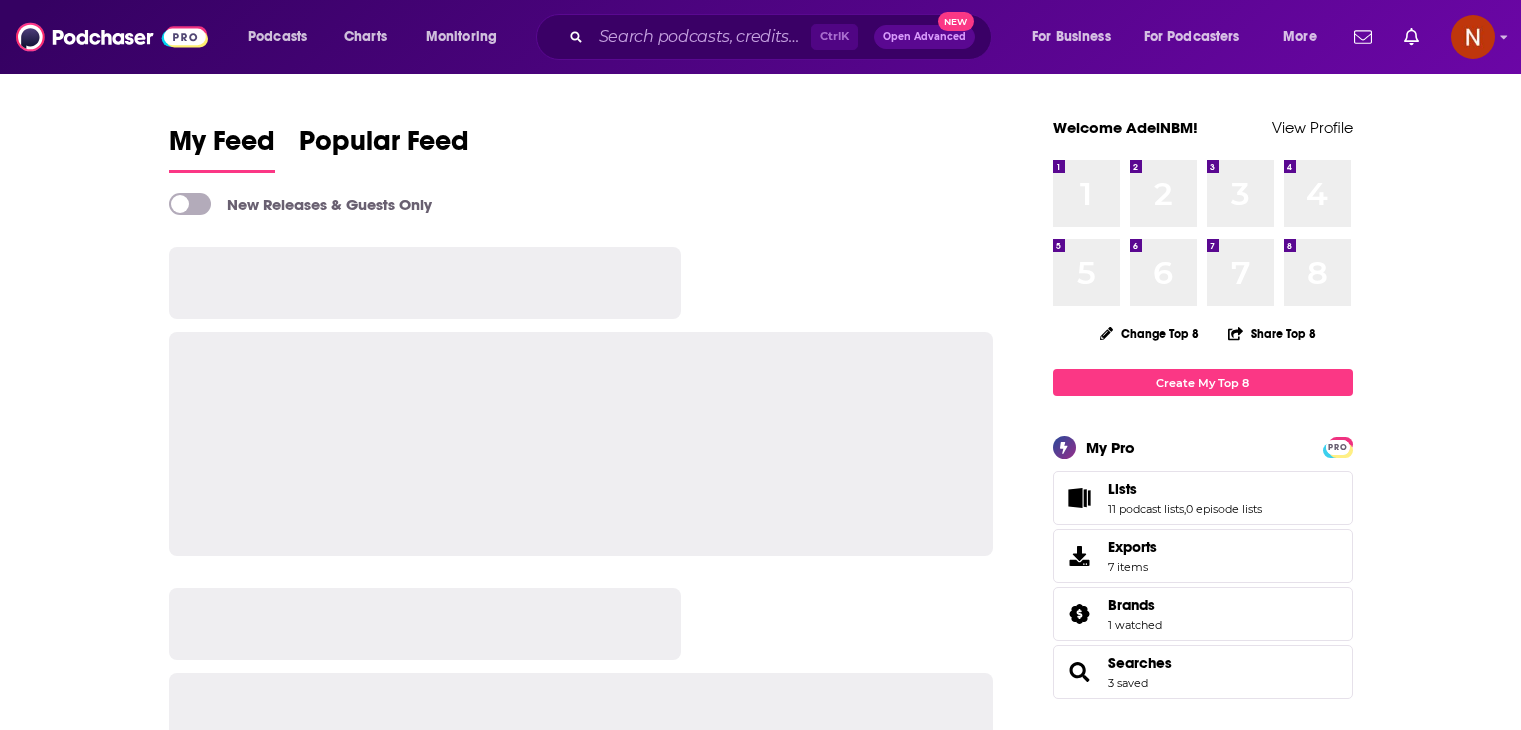 scroll, scrollTop: 0, scrollLeft: 0, axis: both 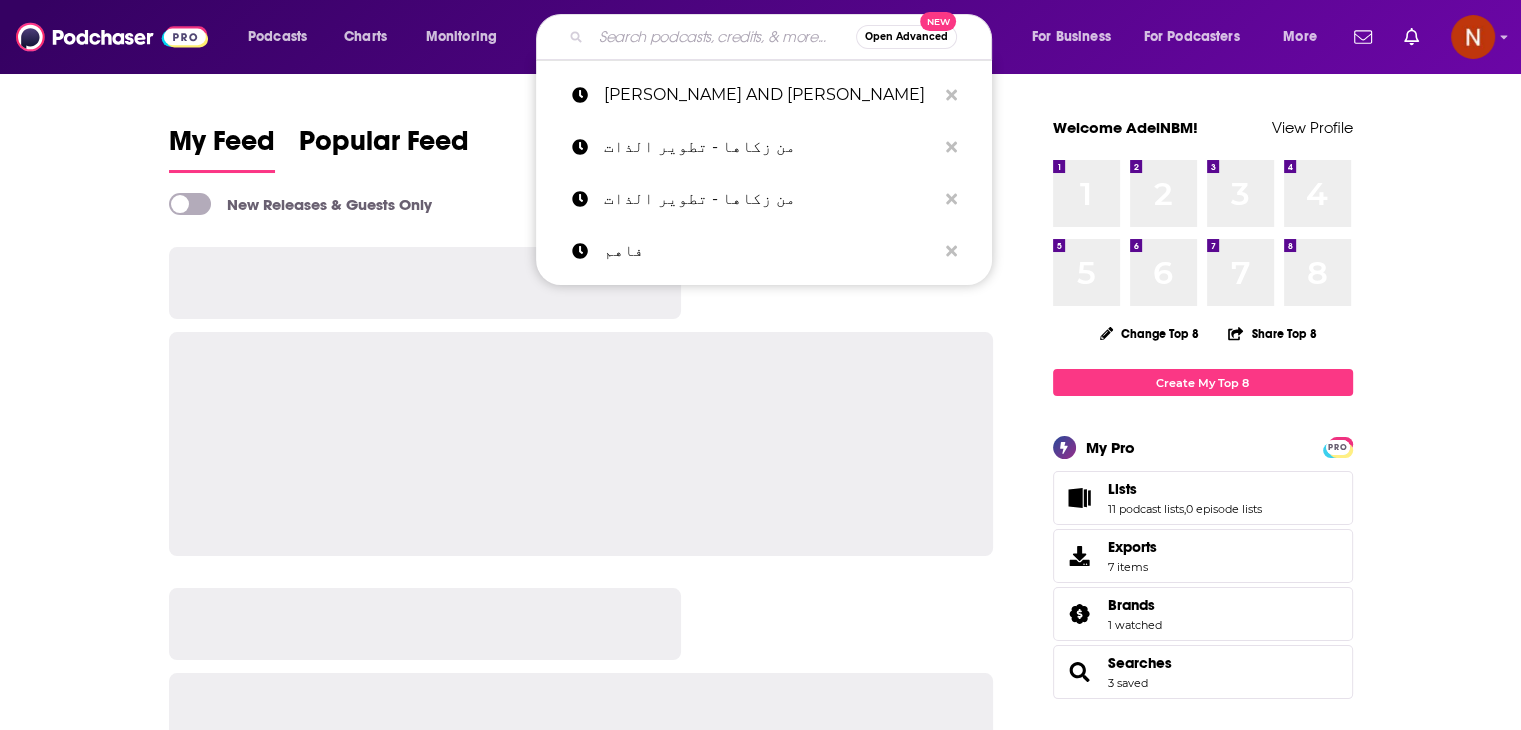click at bounding box center [723, 37] 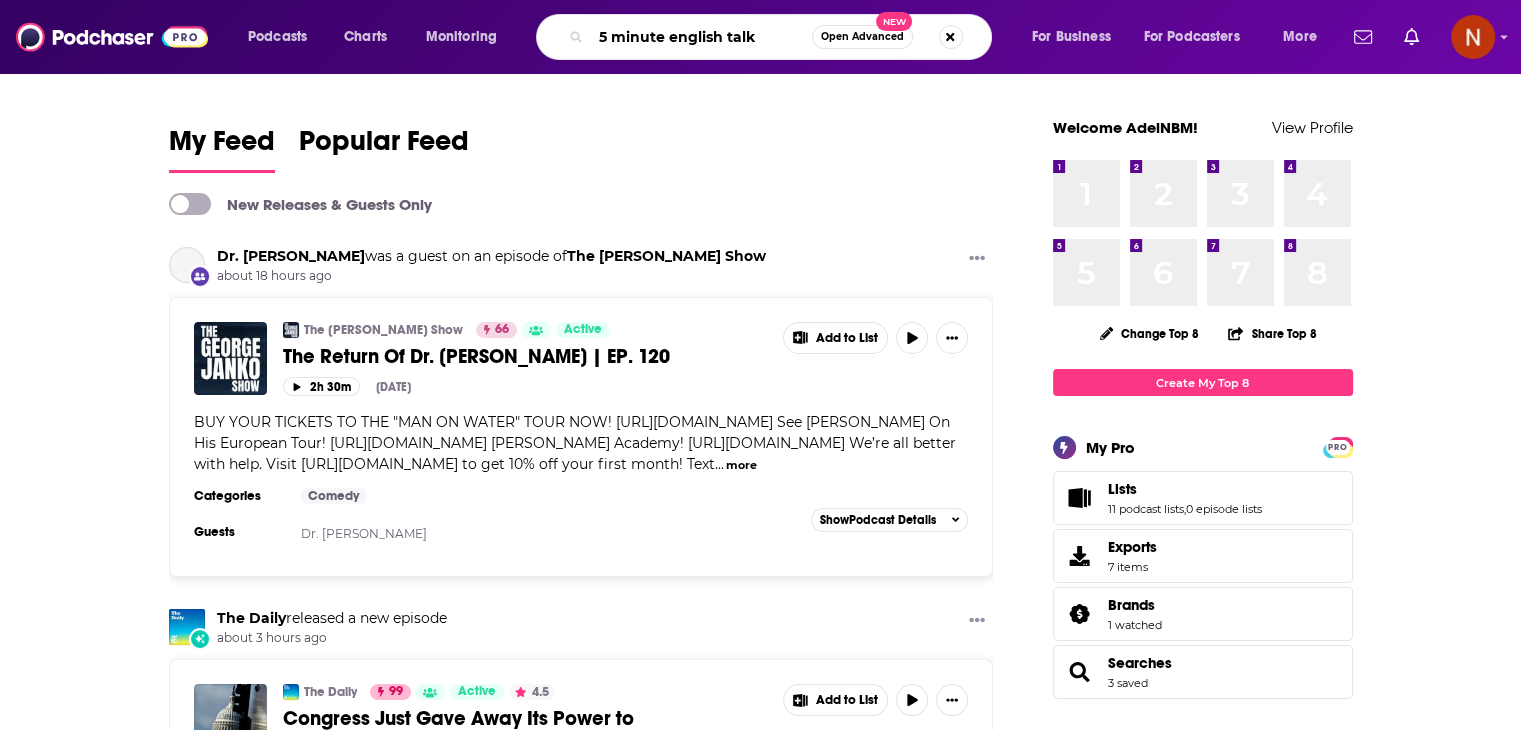 type on "5 minute english talk" 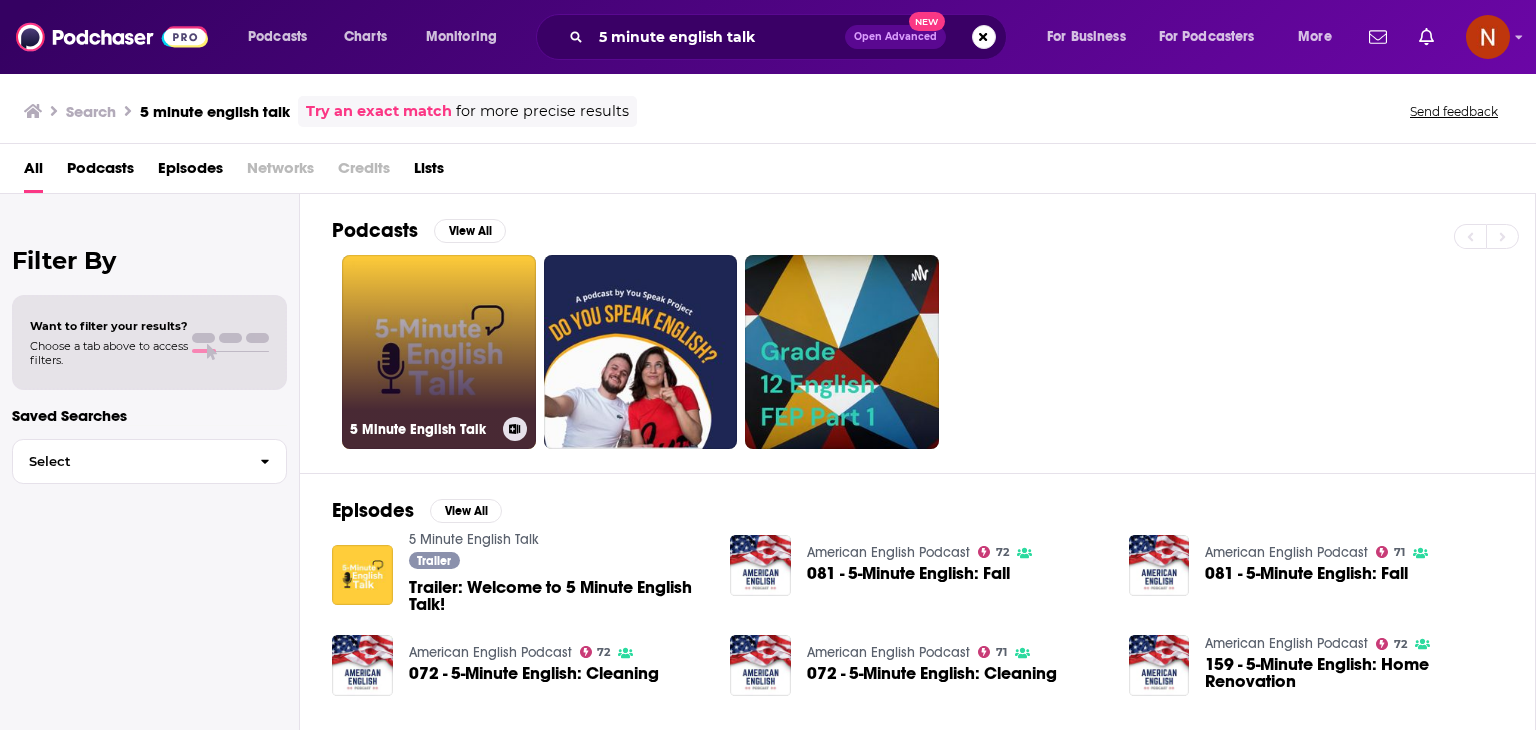 click on "5 Minute English Talk" at bounding box center (439, 352) 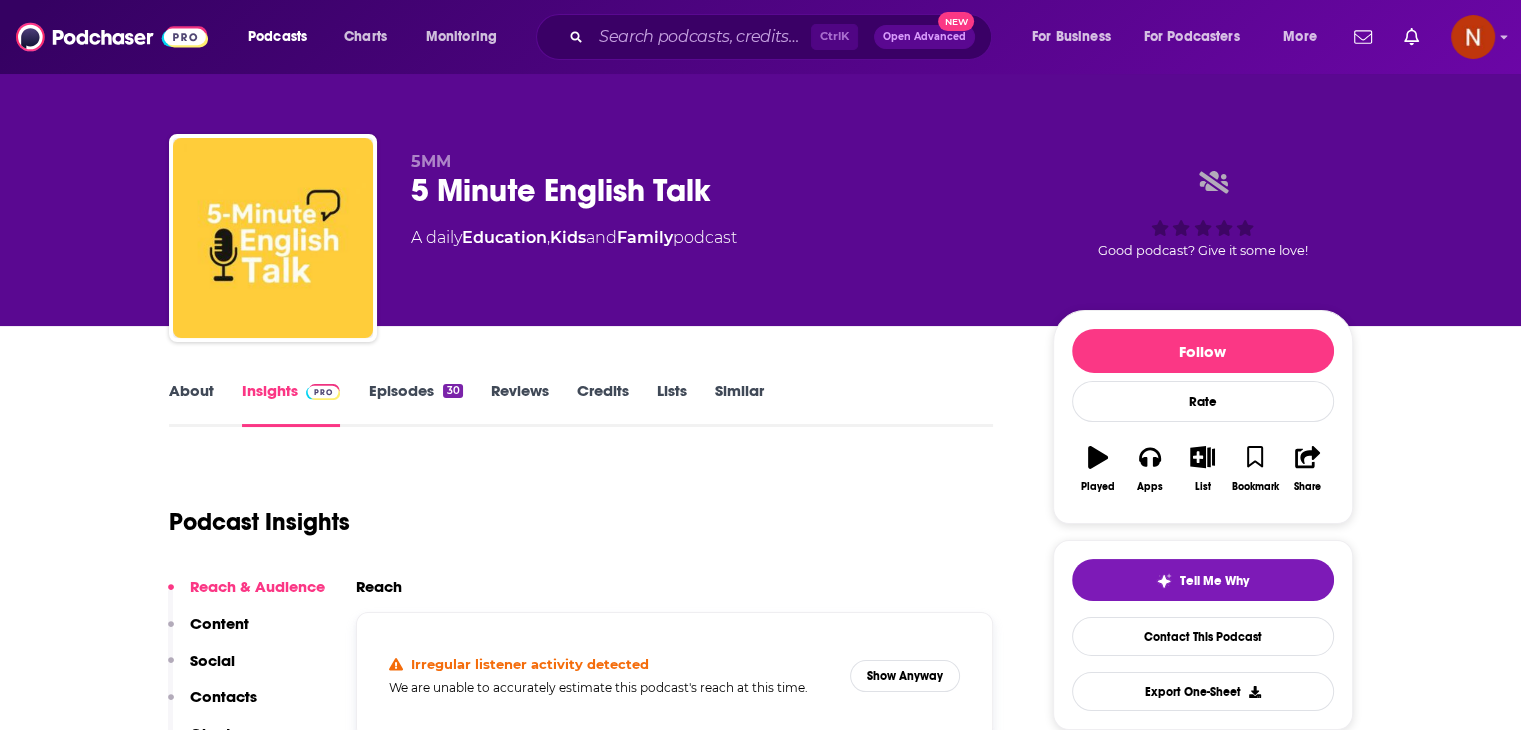 scroll, scrollTop: 232, scrollLeft: 0, axis: vertical 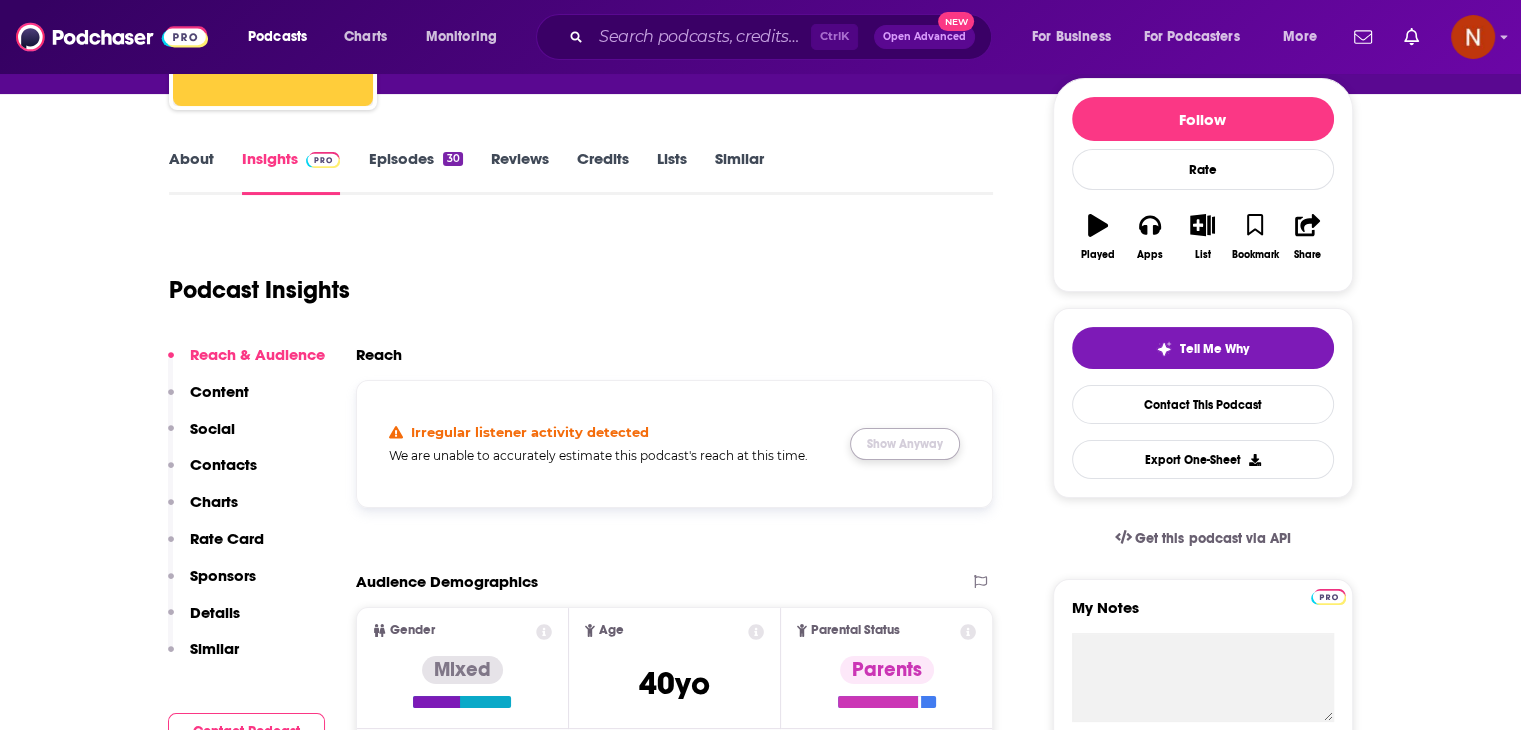 click on "Show Anyway" at bounding box center (905, 444) 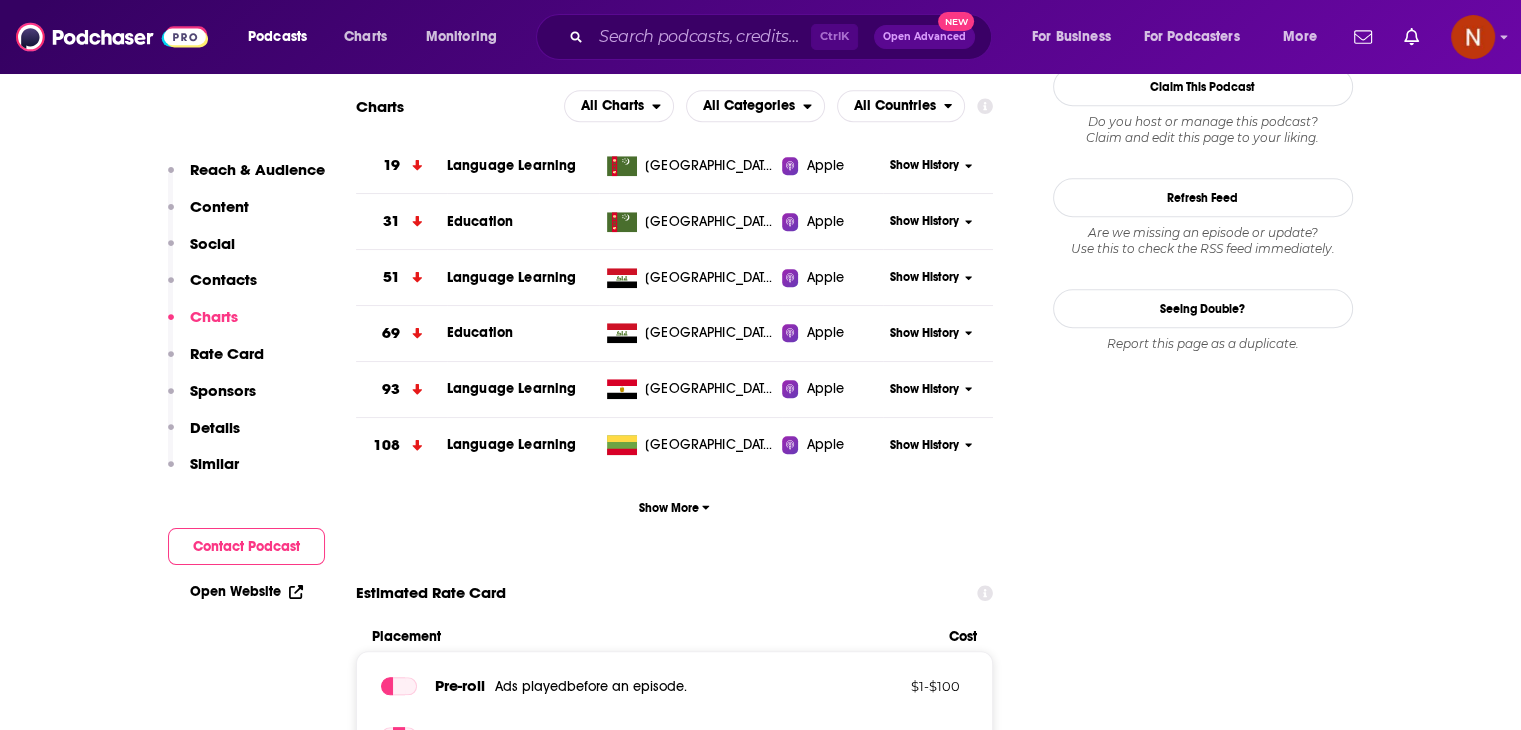 scroll, scrollTop: 1840, scrollLeft: 0, axis: vertical 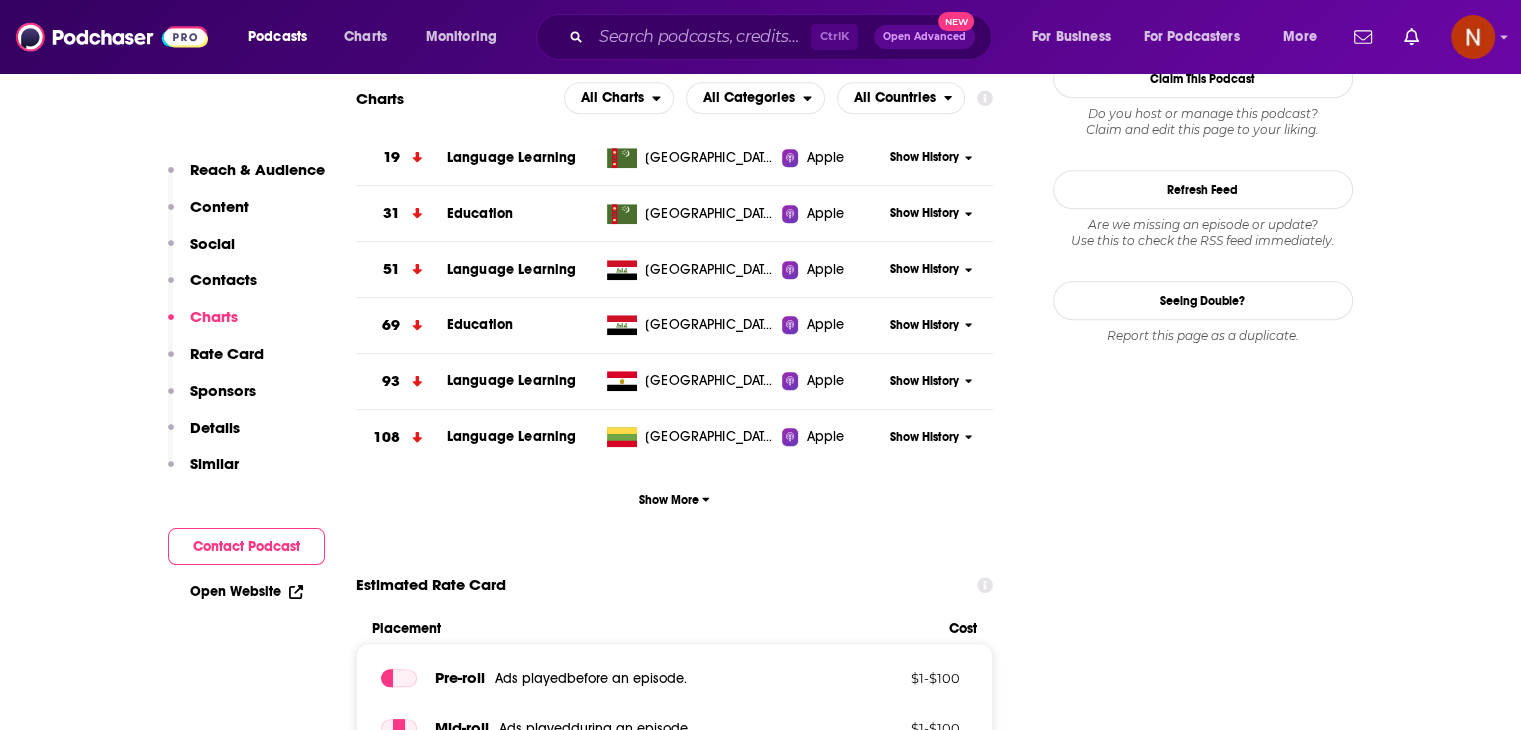 click on "19 Language Learning   [GEOGRAPHIC_DATA] Apple Show History 31 Education   [GEOGRAPHIC_DATA] Apple Show History 51 Language Learning   [GEOGRAPHIC_DATA] Apple Show History 69 Education   [GEOGRAPHIC_DATA] Apple Show History 93 Language Learning   [GEOGRAPHIC_DATA] Apple Show History 108 Language Learning   [GEOGRAPHIC_DATA] Apple Show History Show More" at bounding box center [675, 323] 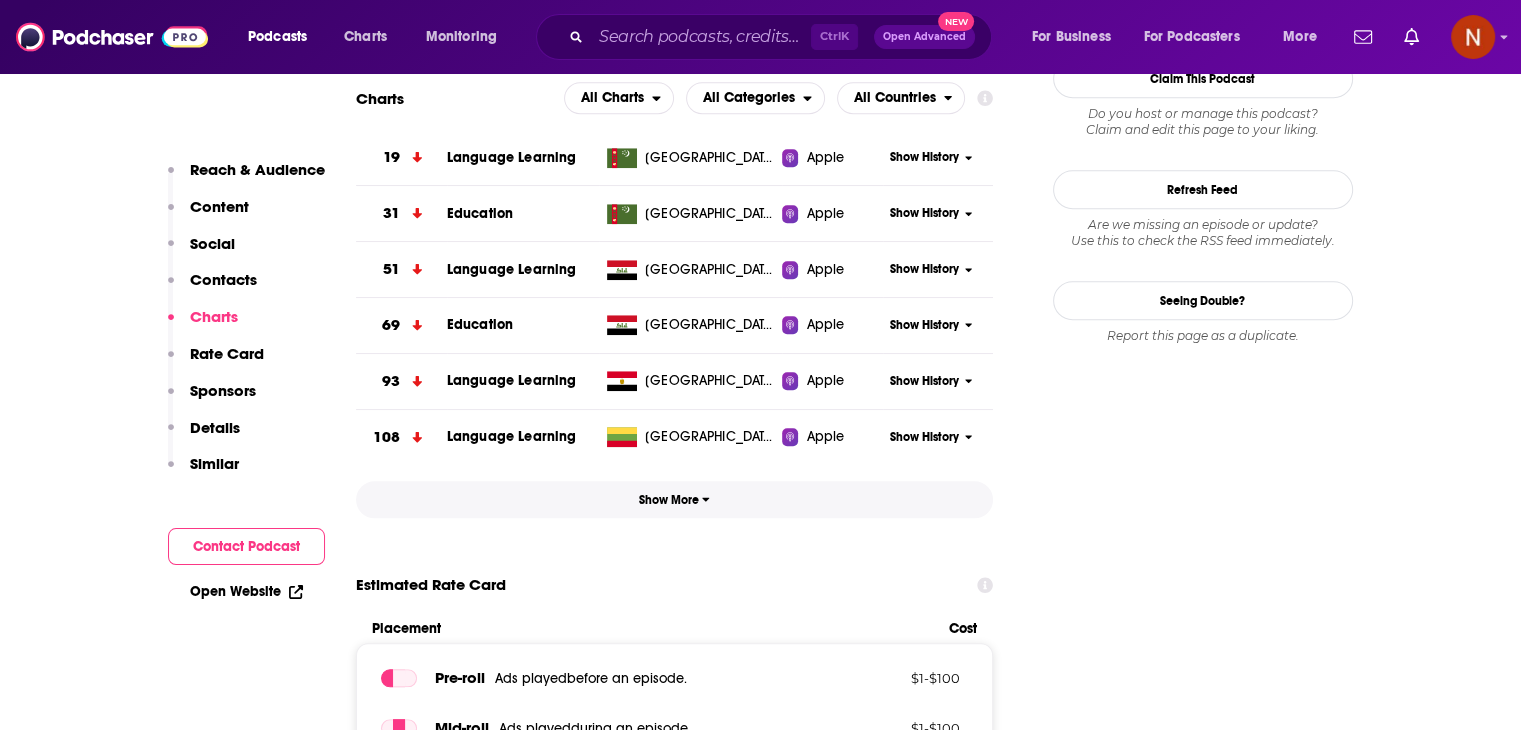 click on "Show More" at bounding box center [675, 499] 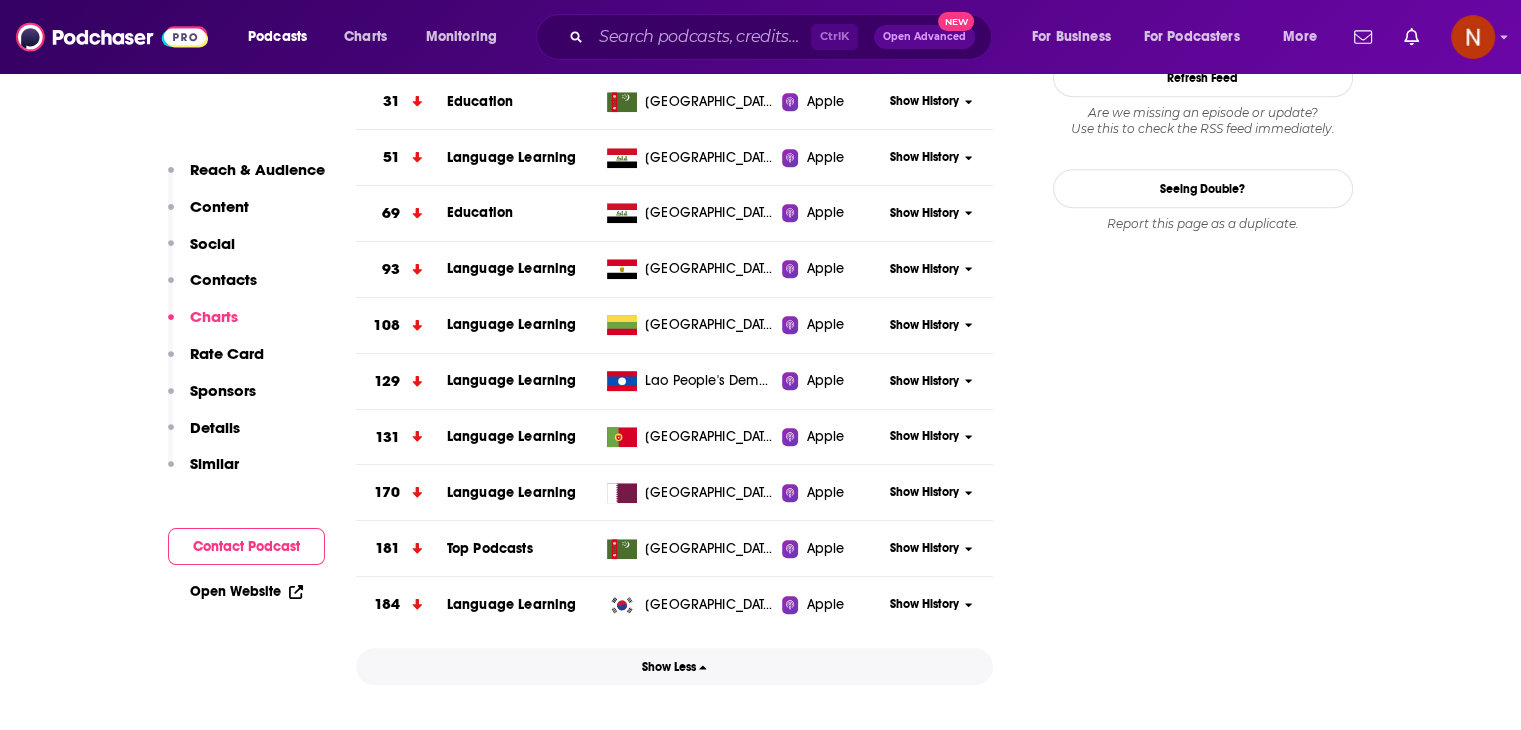 scroll, scrollTop: 1952, scrollLeft: 0, axis: vertical 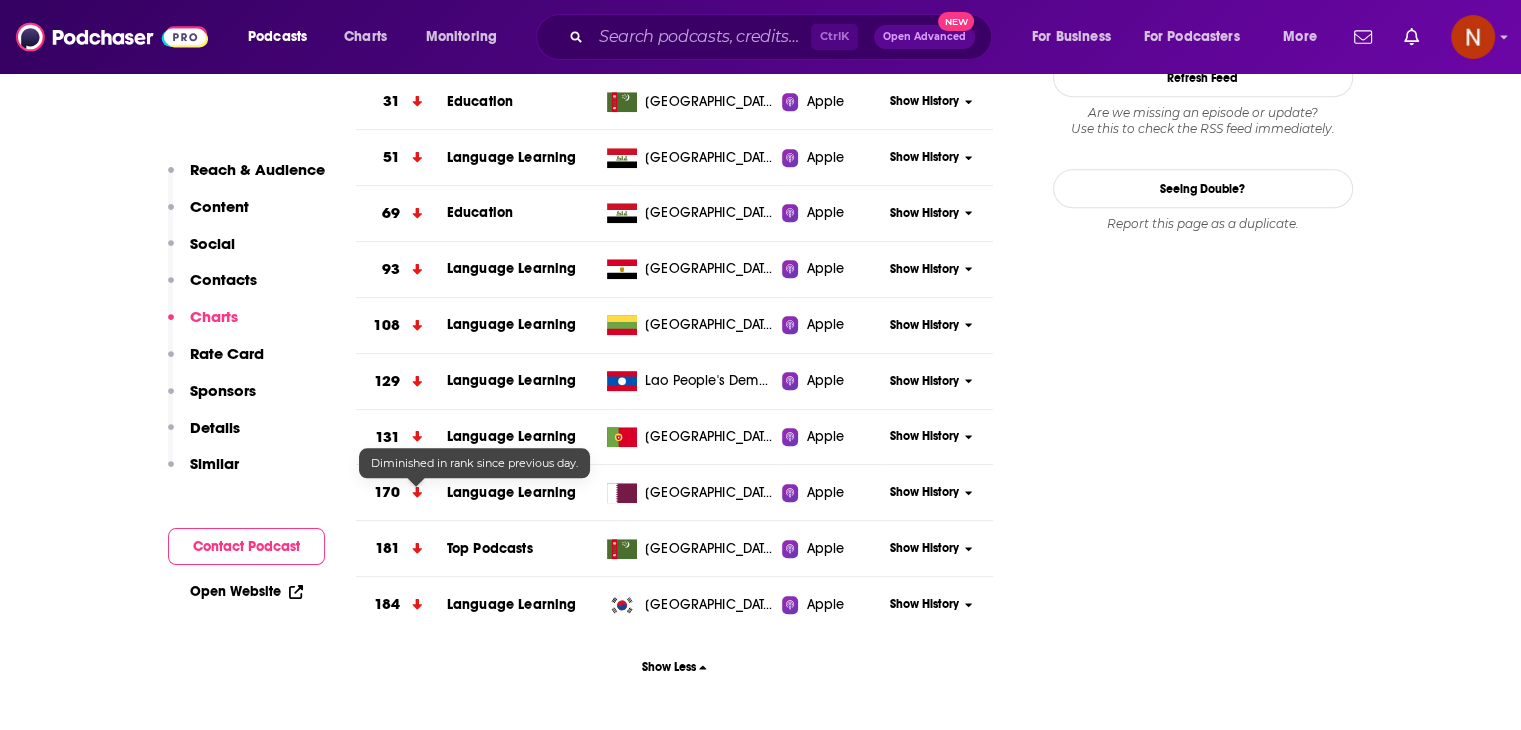 click 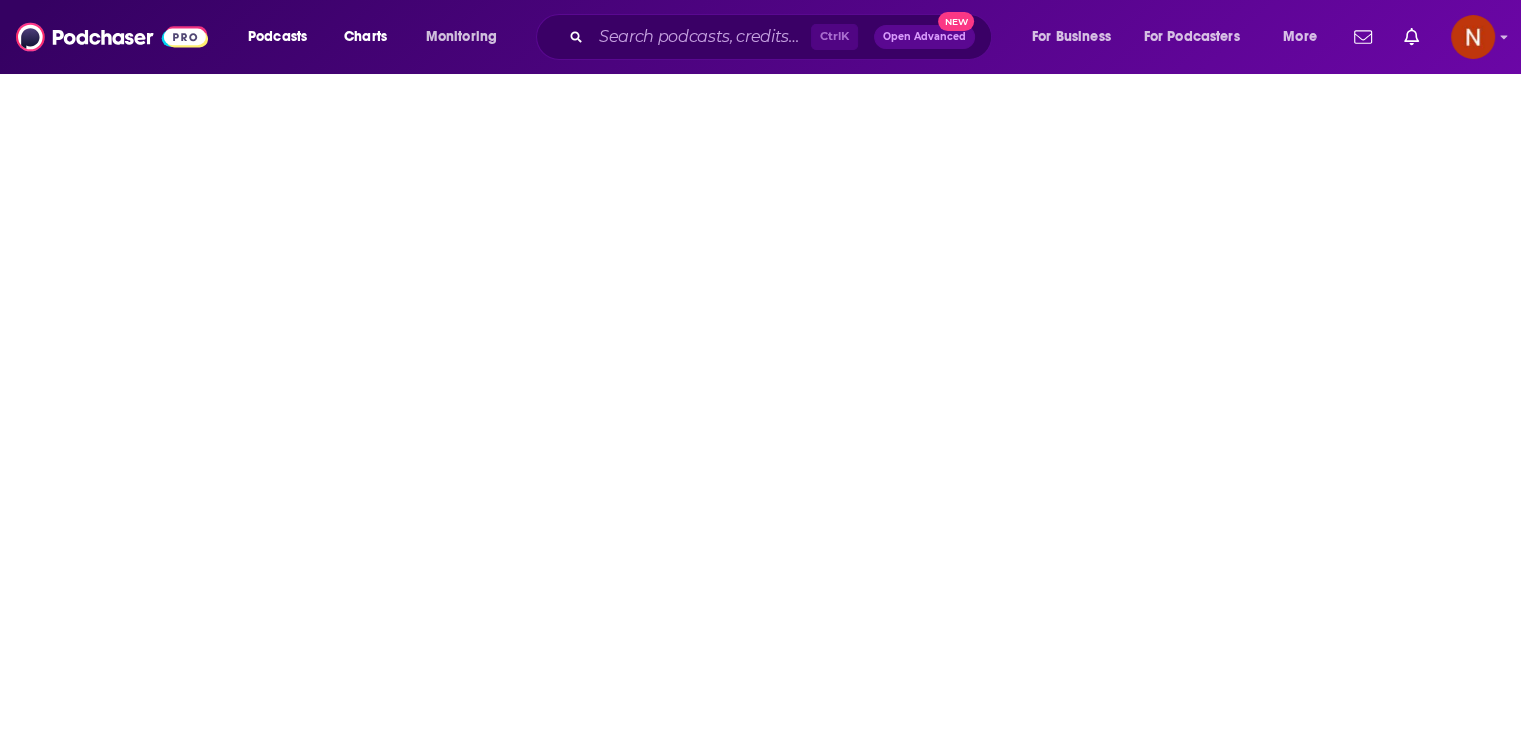 scroll, scrollTop: 0, scrollLeft: 0, axis: both 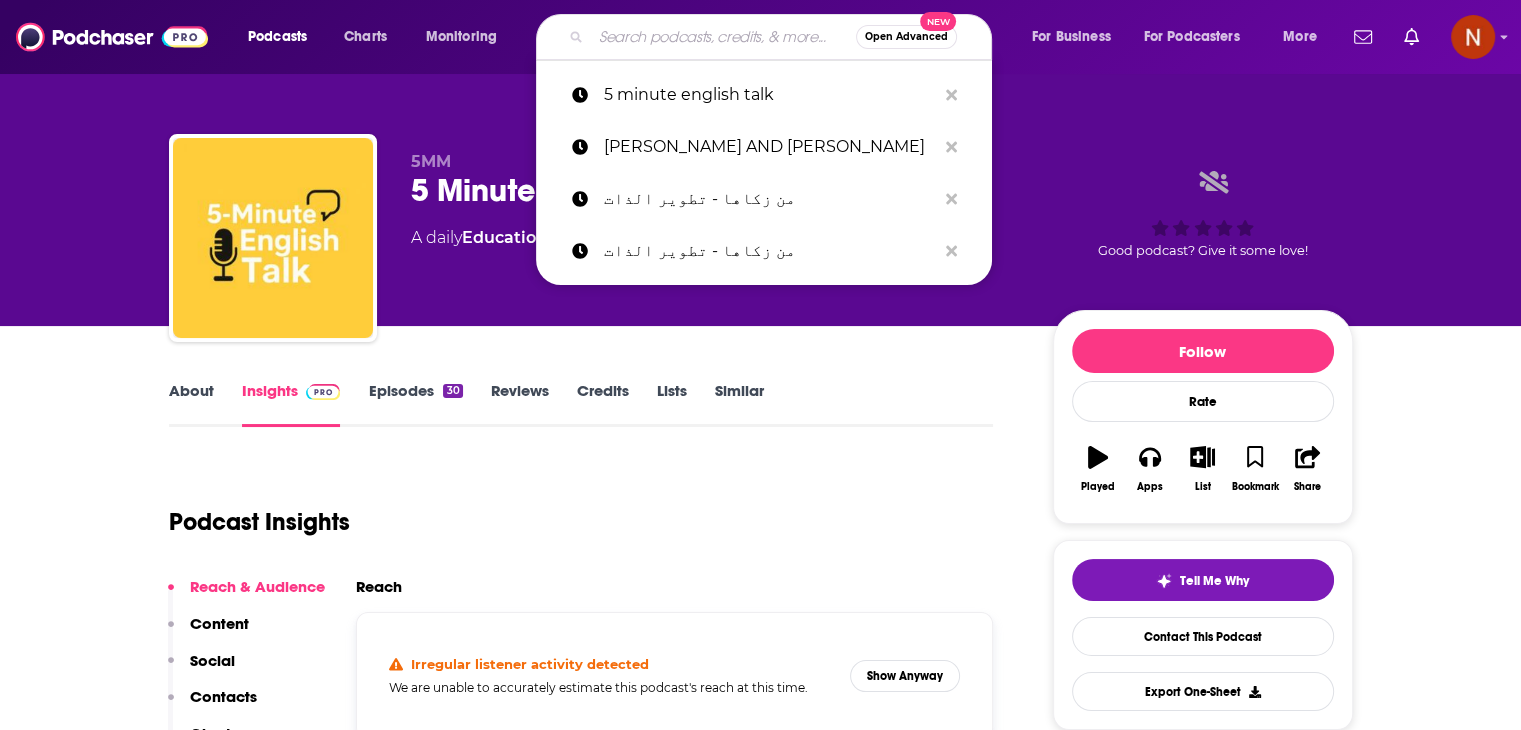 click at bounding box center (723, 37) 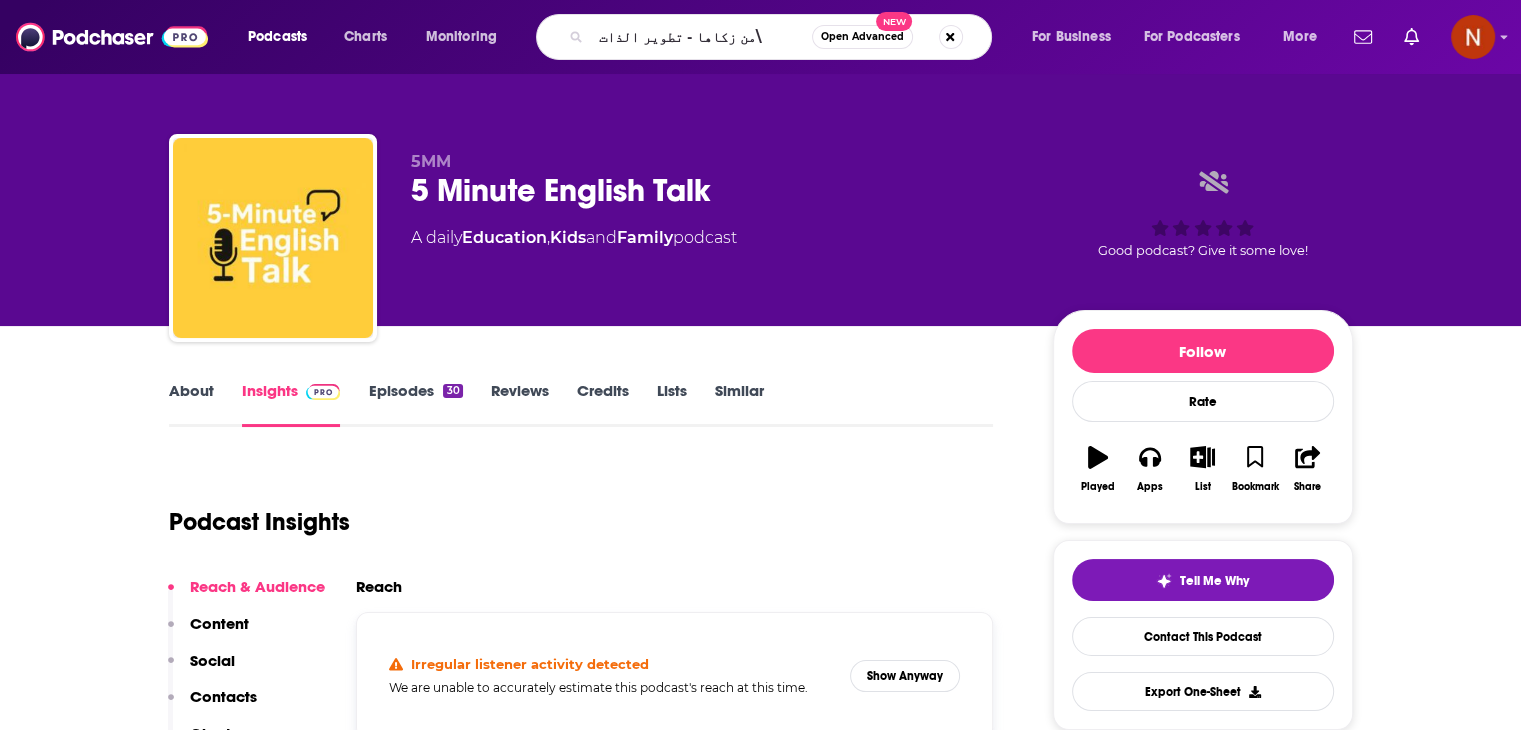 type on "من زكاها - تطوير الذات" 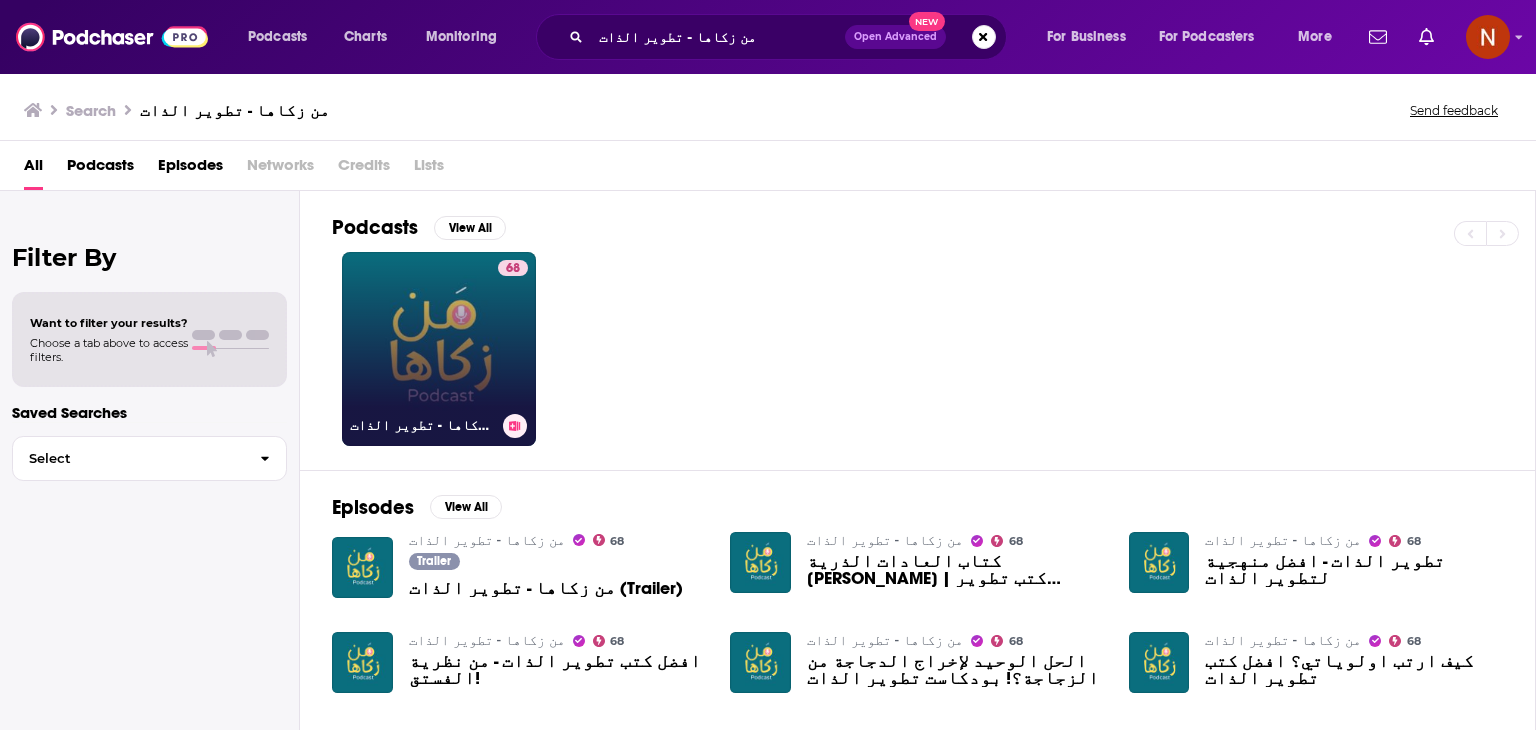 click on "68 من زكاها - تطوير الذات" at bounding box center [439, 349] 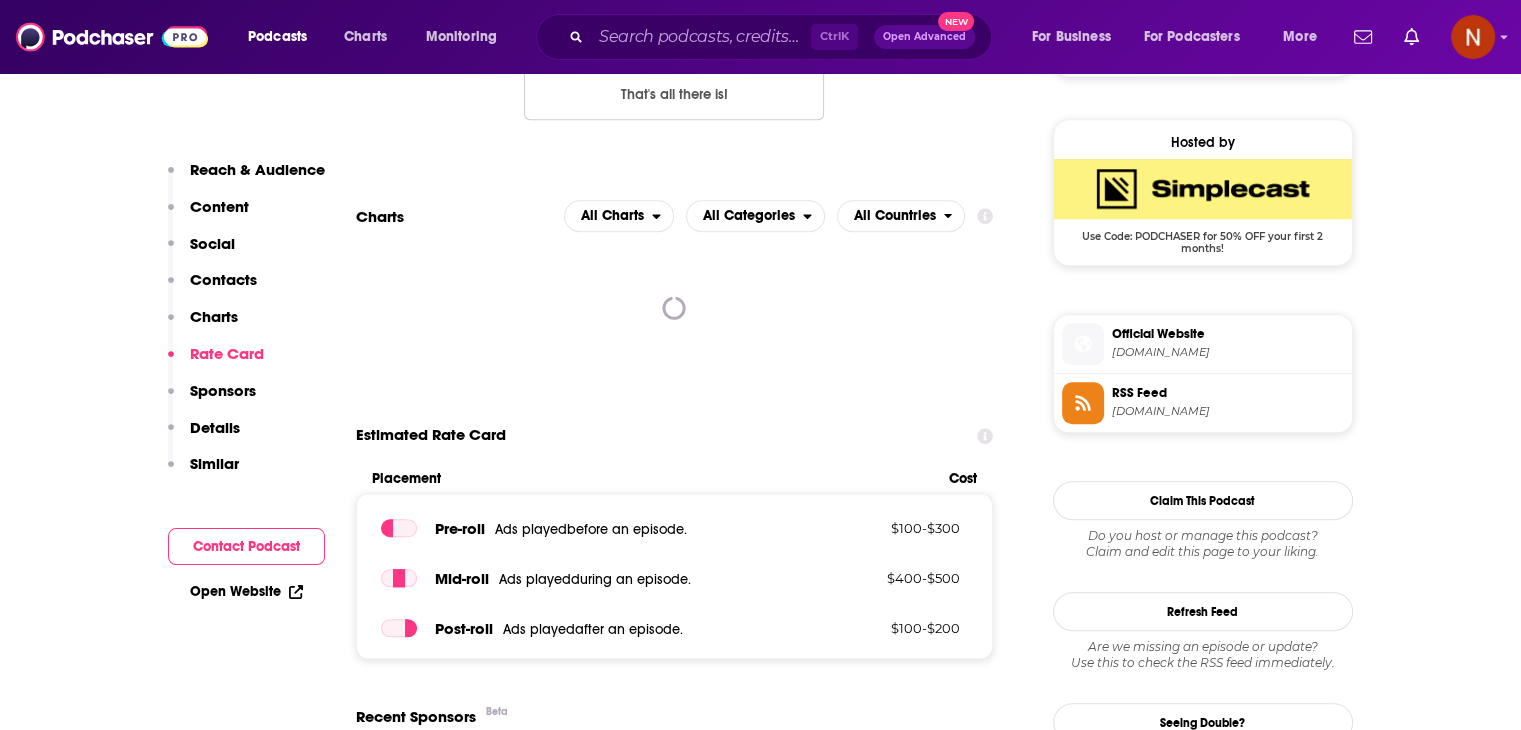 scroll, scrollTop: 1416, scrollLeft: 0, axis: vertical 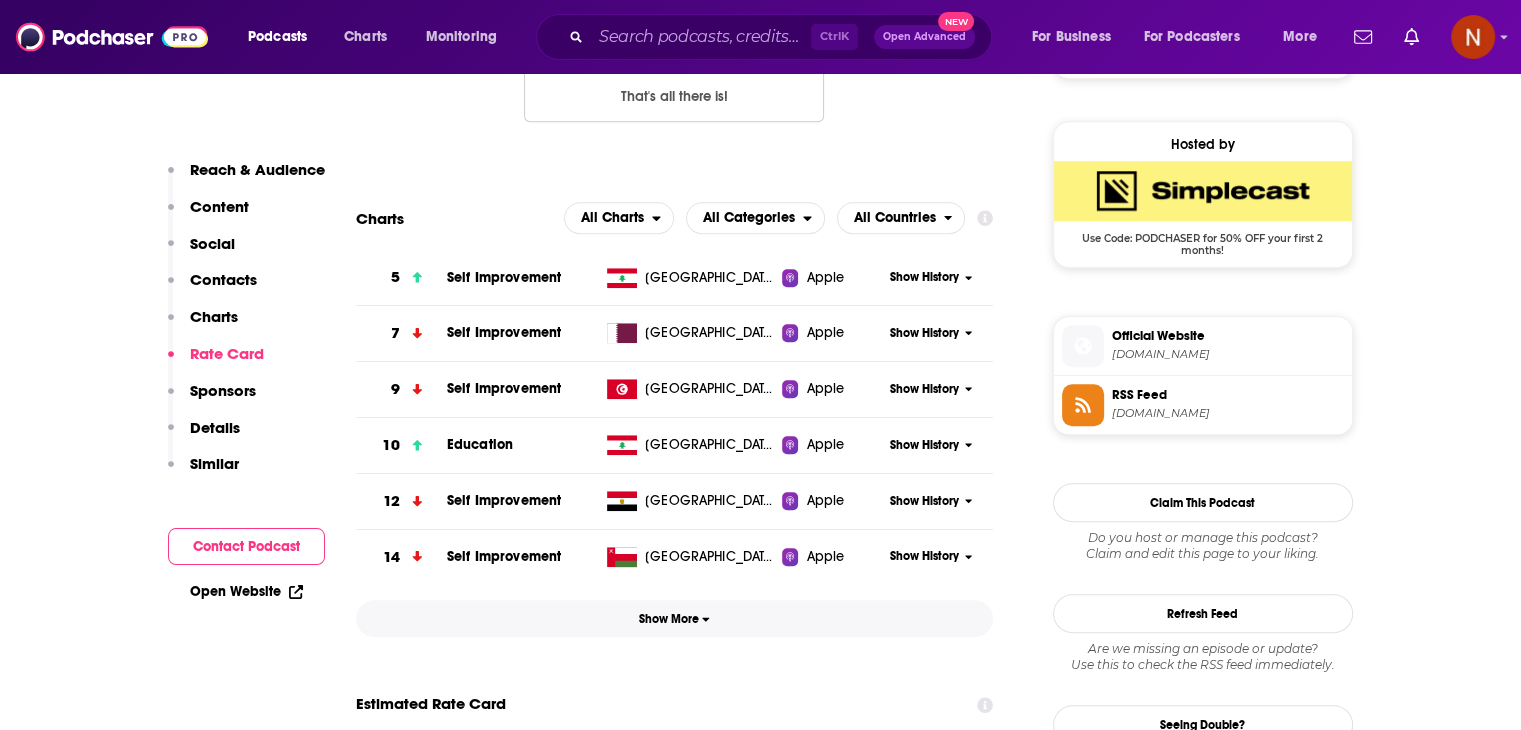 click on "Show More" at bounding box center (674, 619) 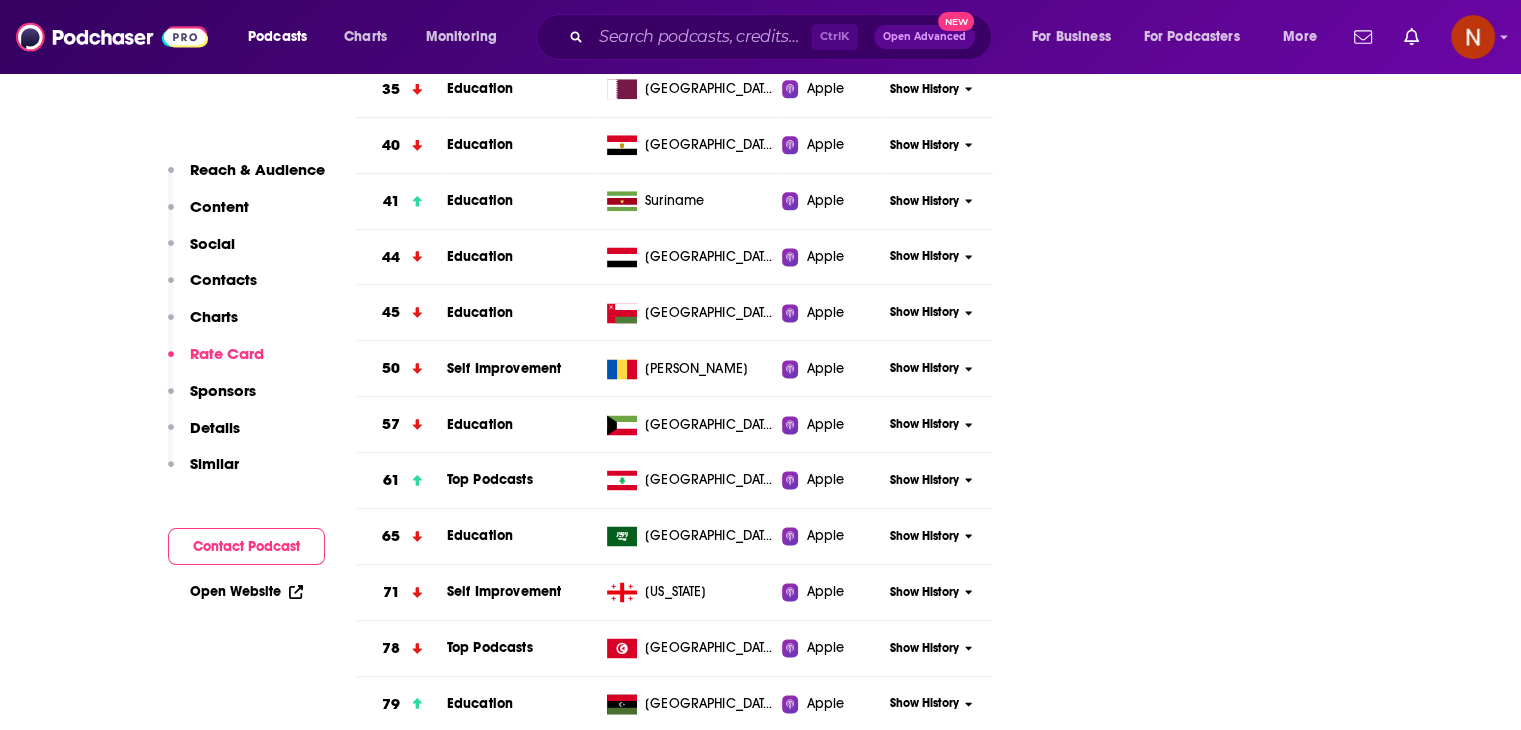 scroll, scrollTop: 2611, scrollLeft: 0, axis: vertical 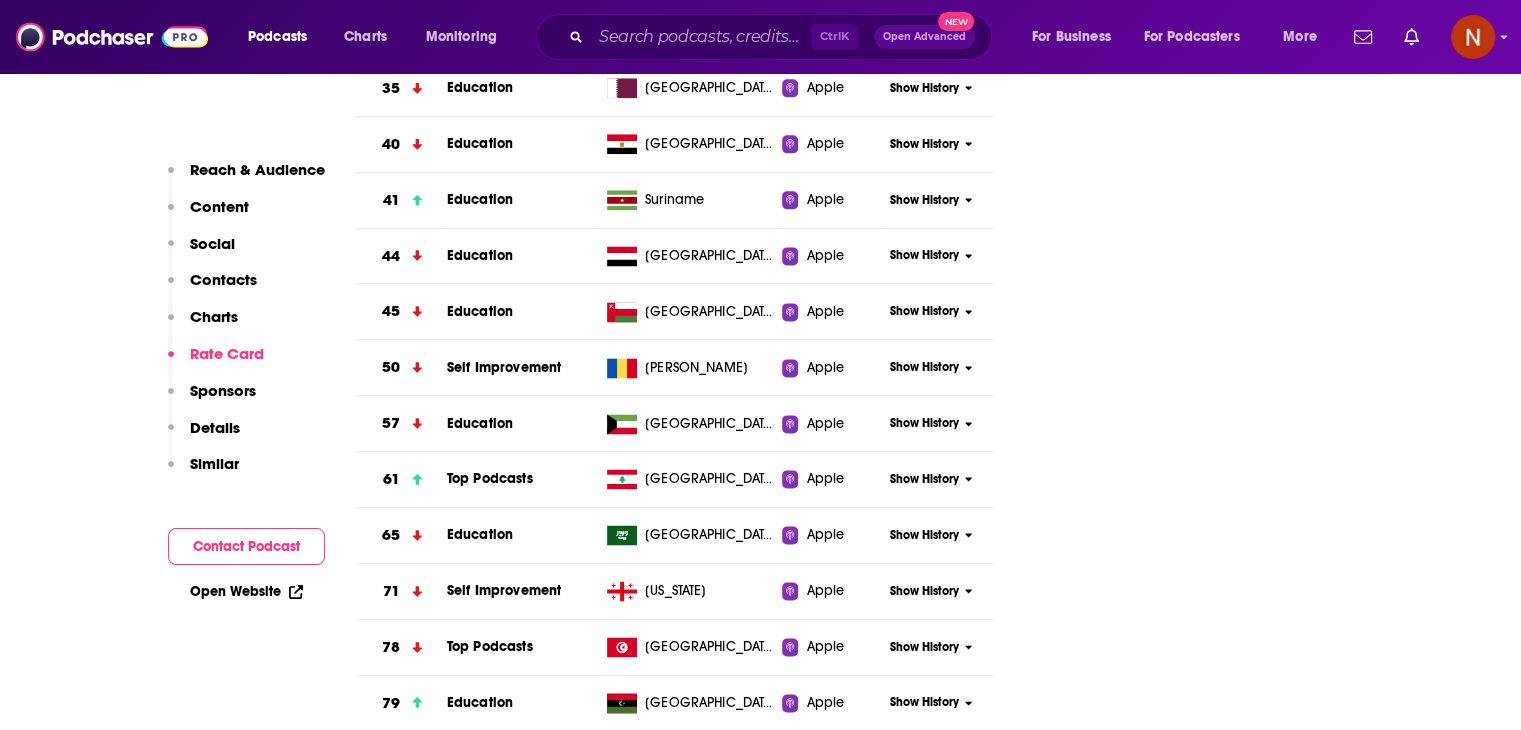 type 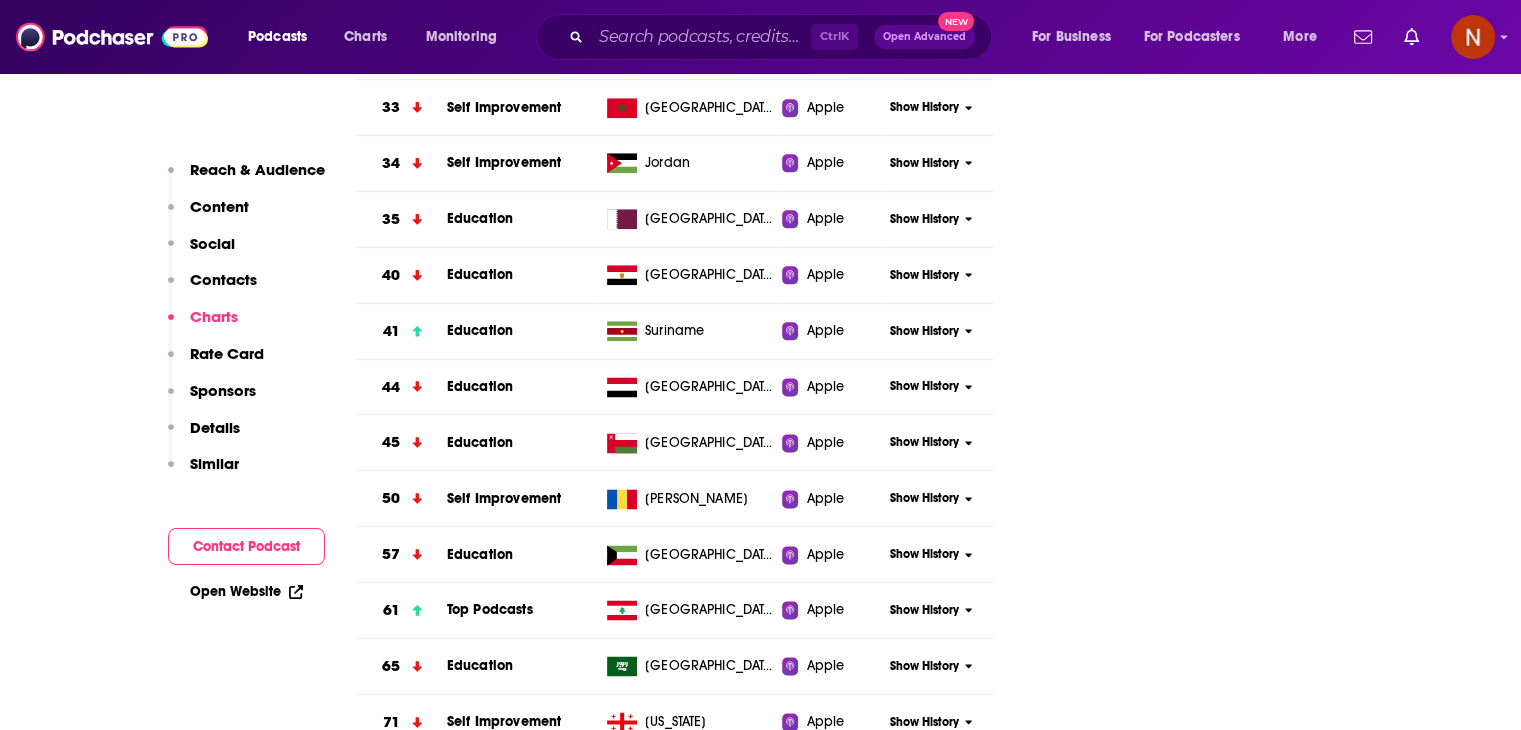 scroll, scrollTop: 2519, scrollLeft: 0, axis: vertical 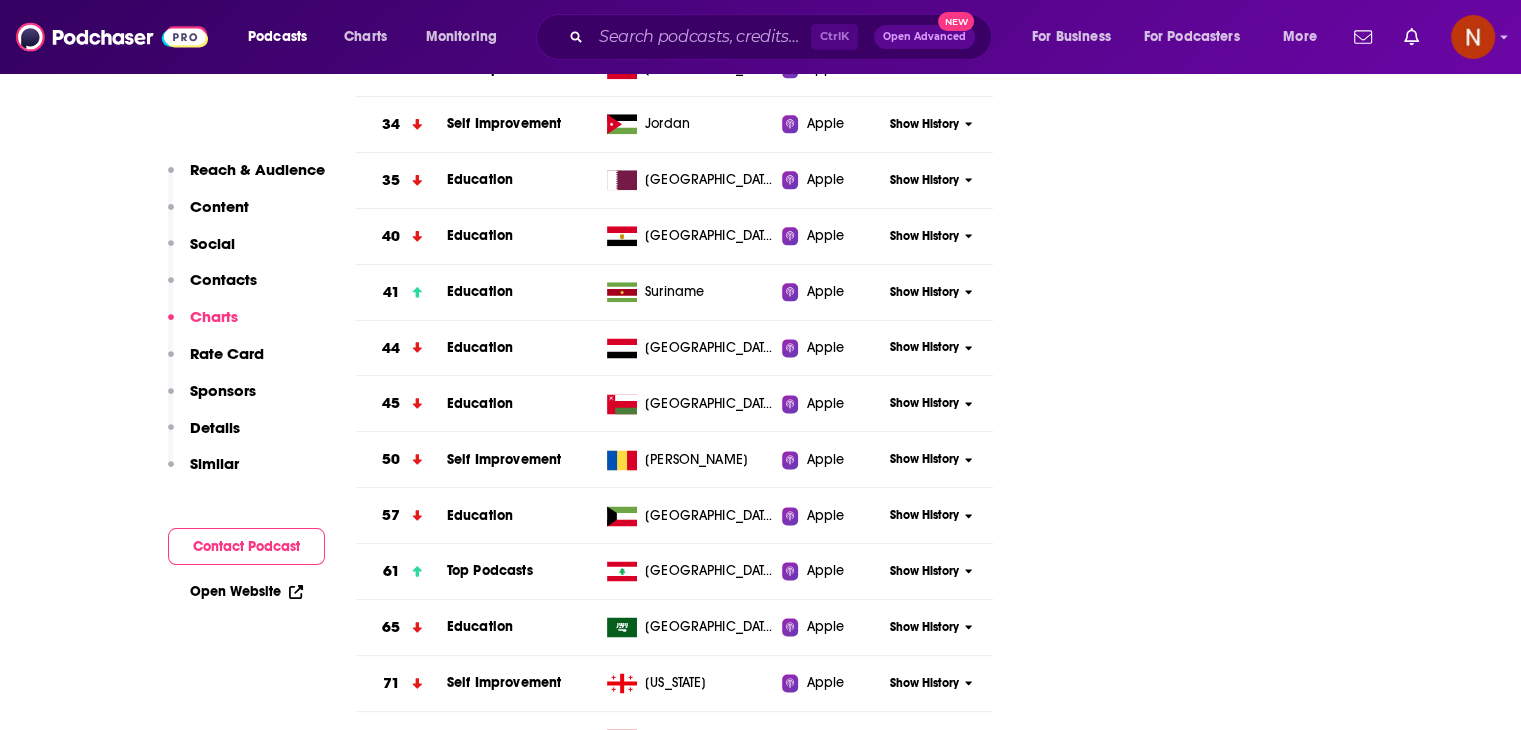 click on "Show History" at bounding box center [938, 236] 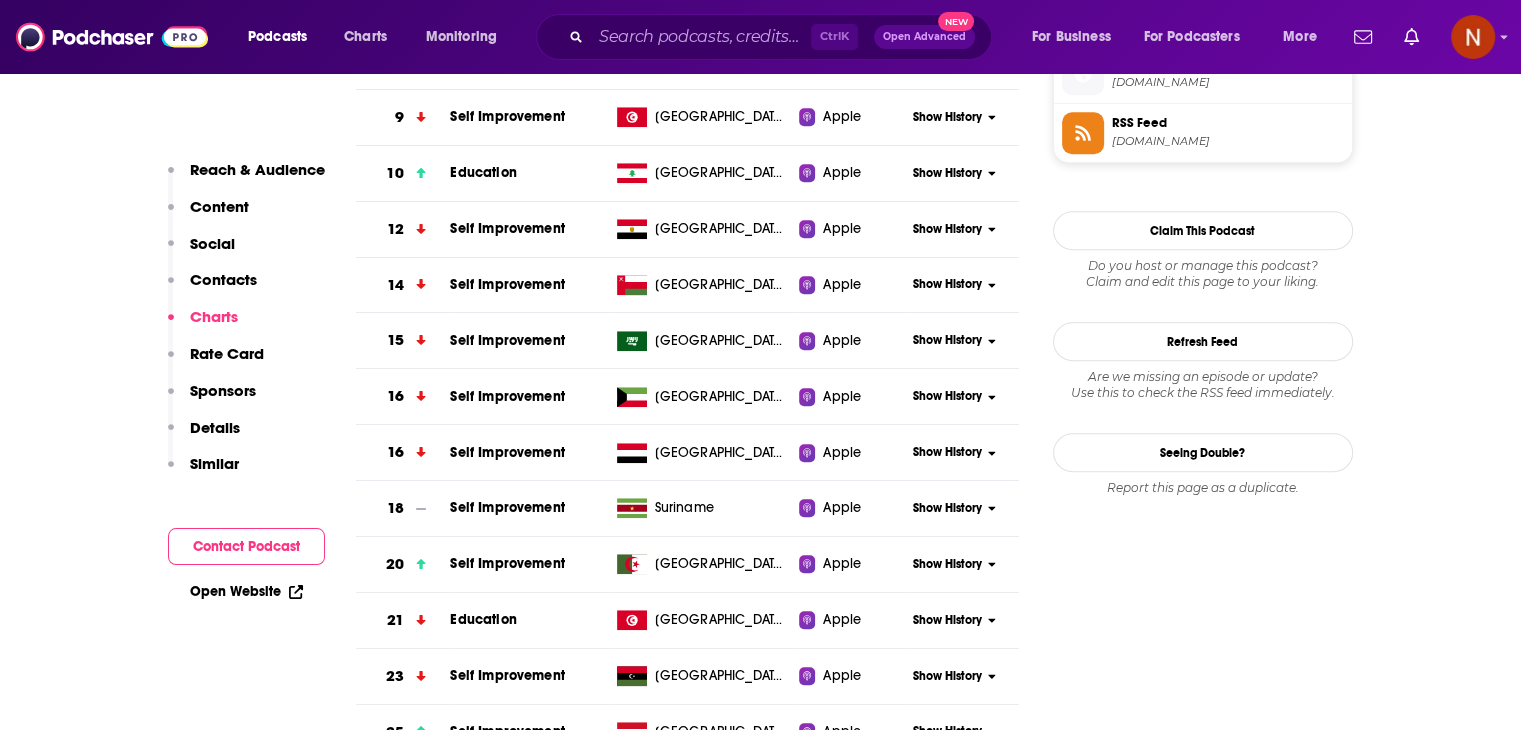 scroll, scrollTop: 1654, scrollLeft: 0, axis: vertical 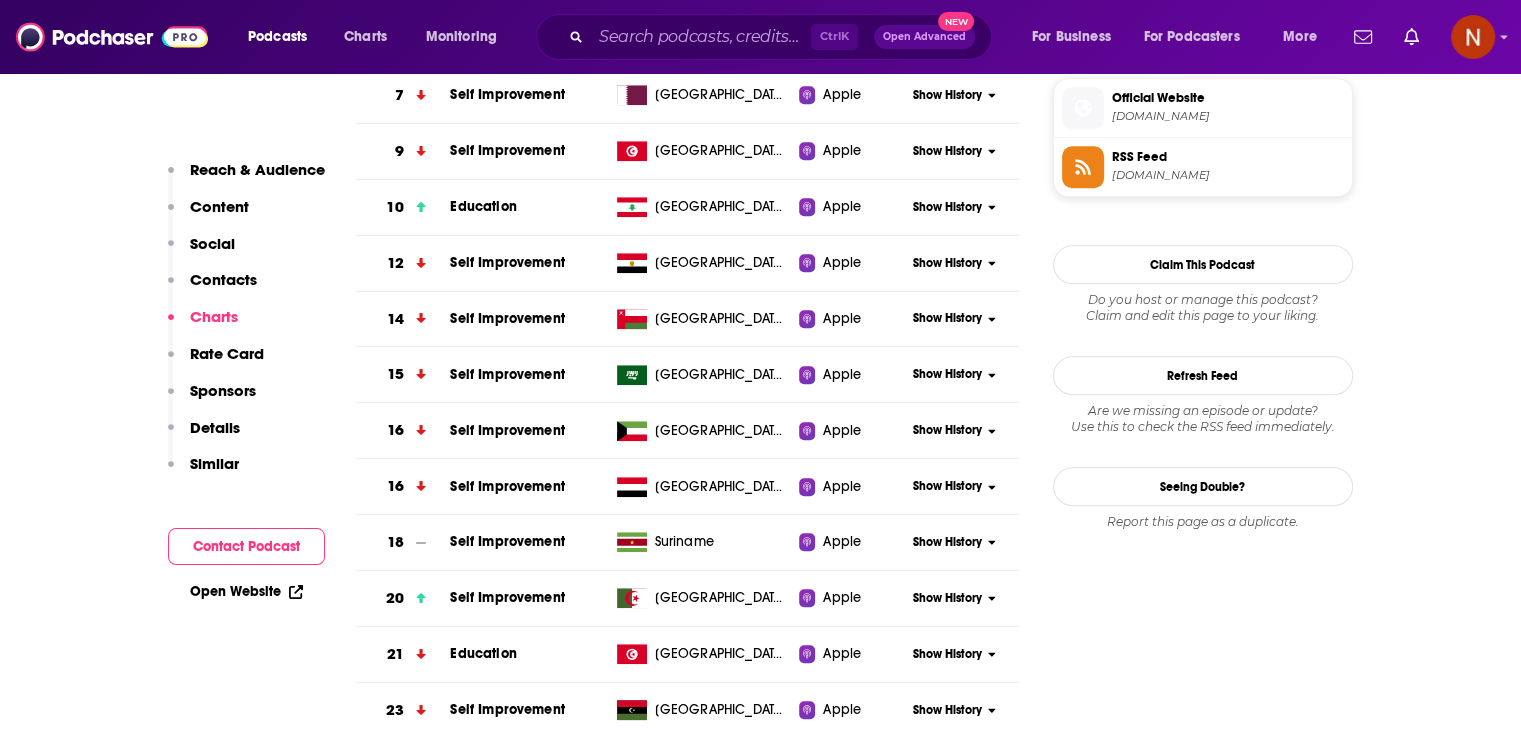 click on "Show History" at bounding box center (954, 263) 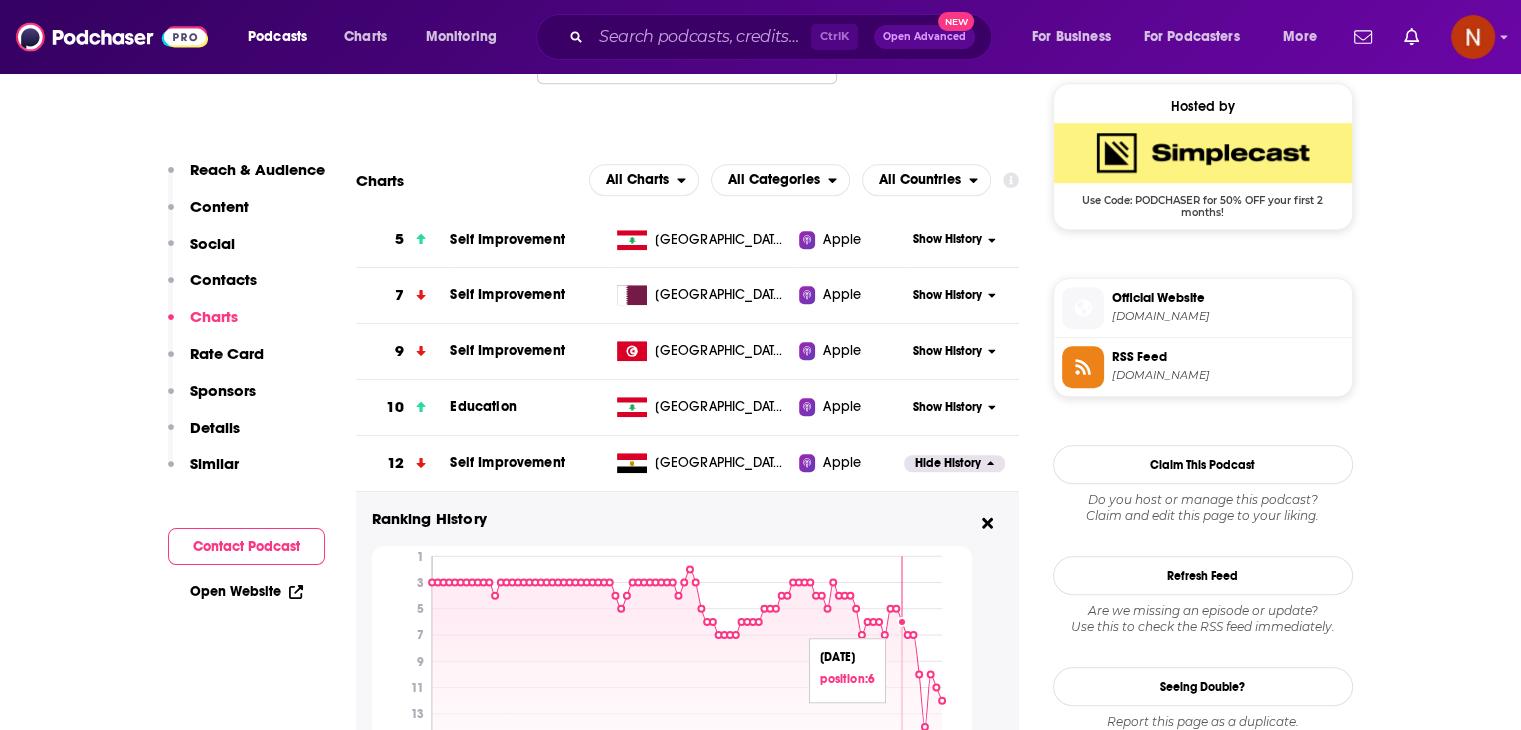 scroll, scrollTop: 1455, scrollLeft: 0, axis: vertical 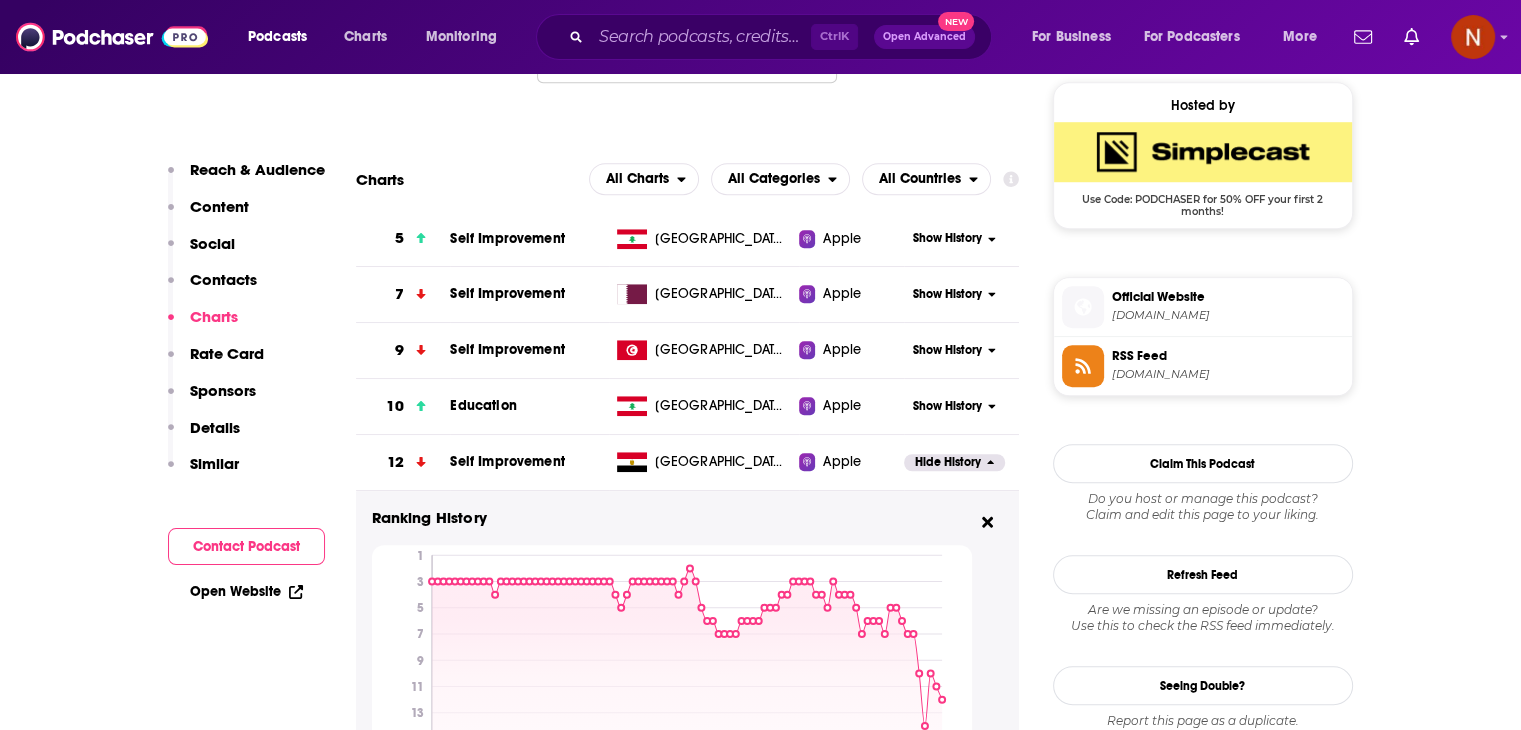 click on "Show History" at bounding box center [961, 238] 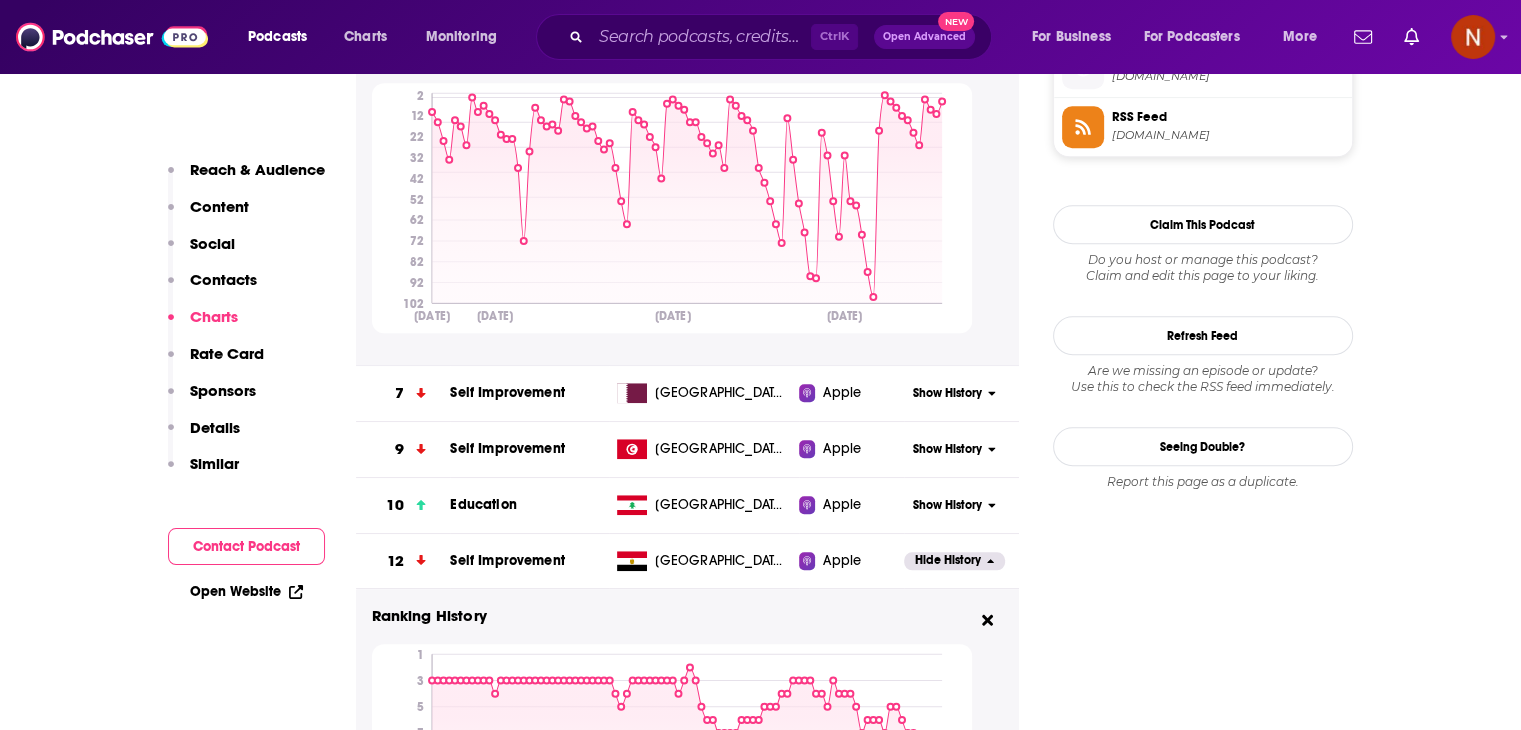 scroll, scrollTop: 1695, scrollLeft: 0, axis: vertical 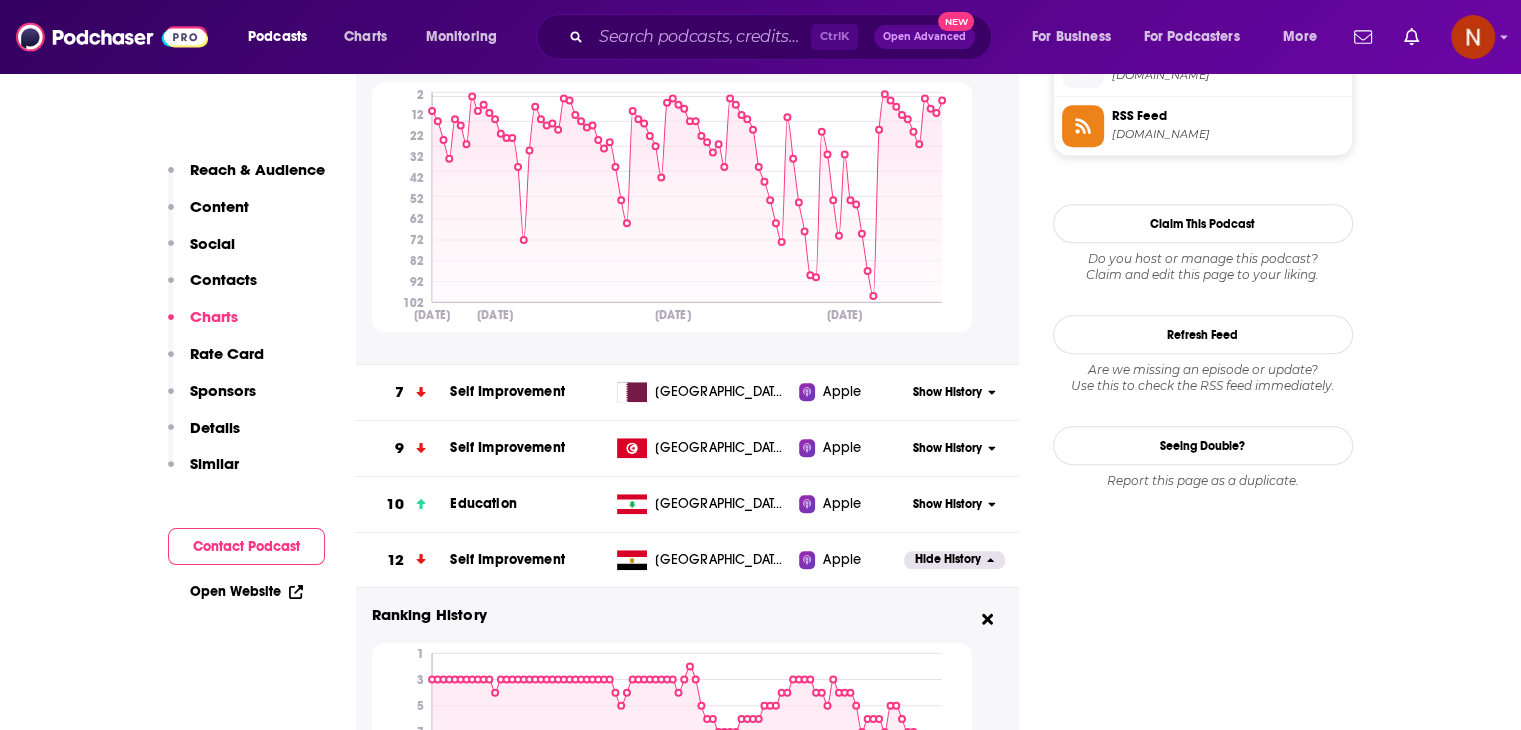 click on "Show History" at bounding box center [947, 392] 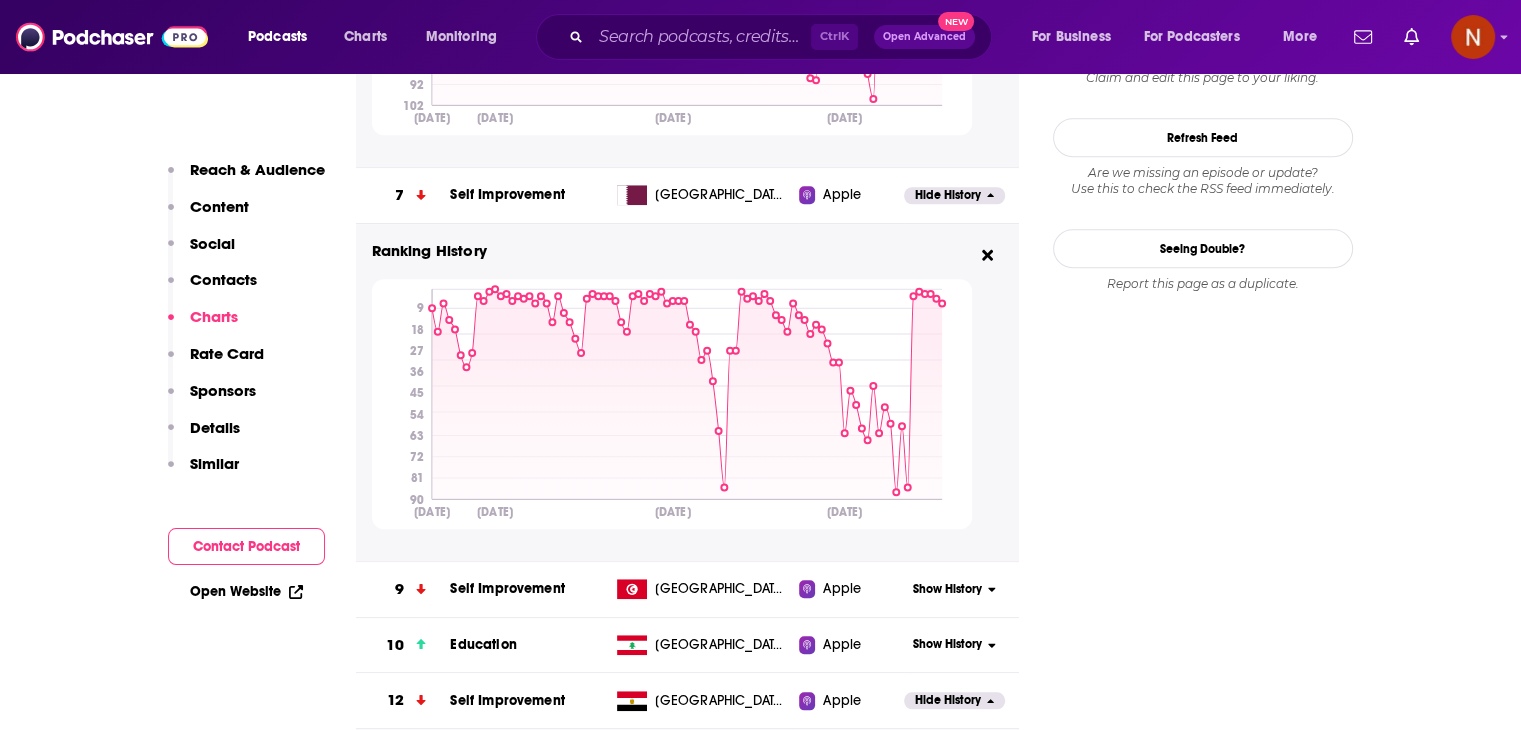 scroll, scrollTop: 1892, scrollLeft: 0, axis: vertical 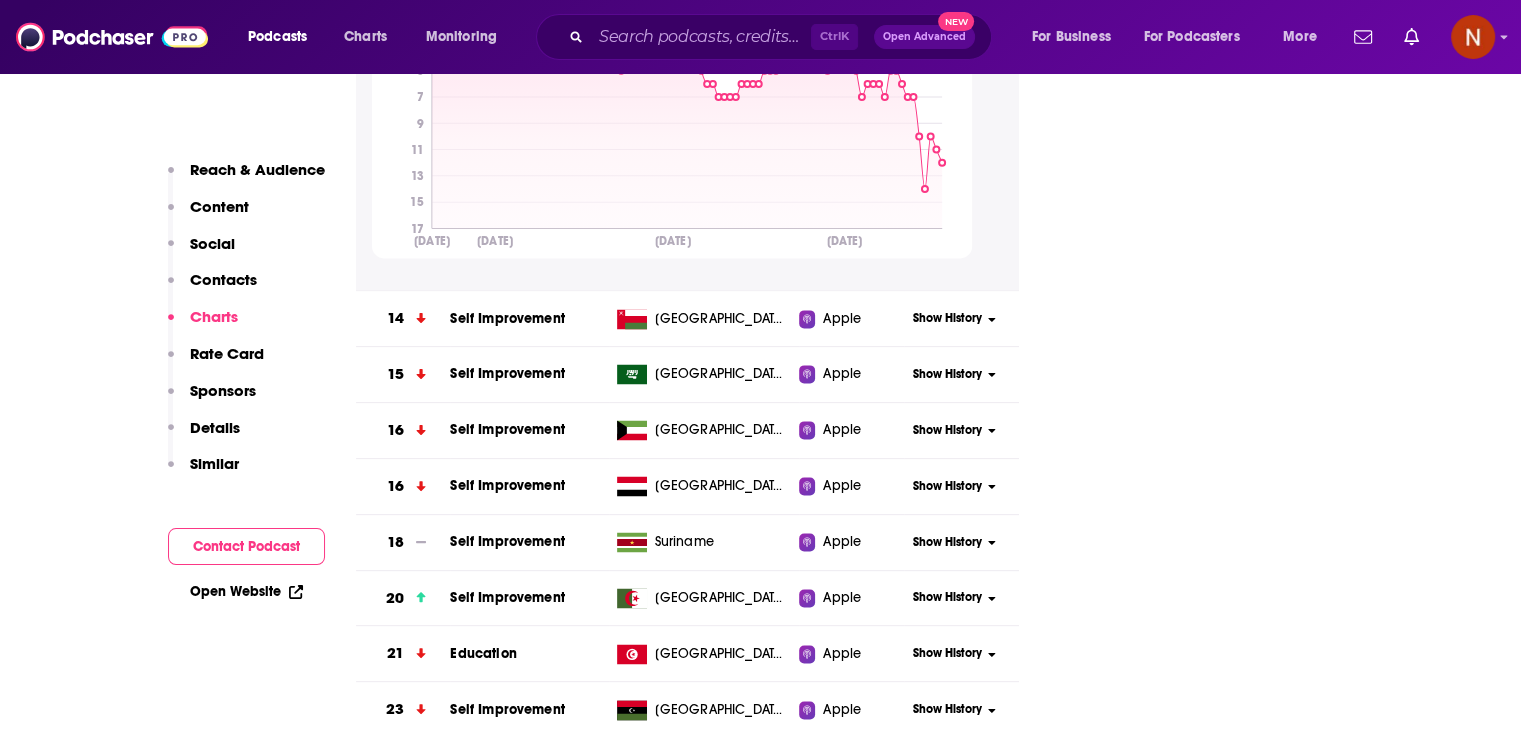 click on "Show History" at bounding box center (947, 374) 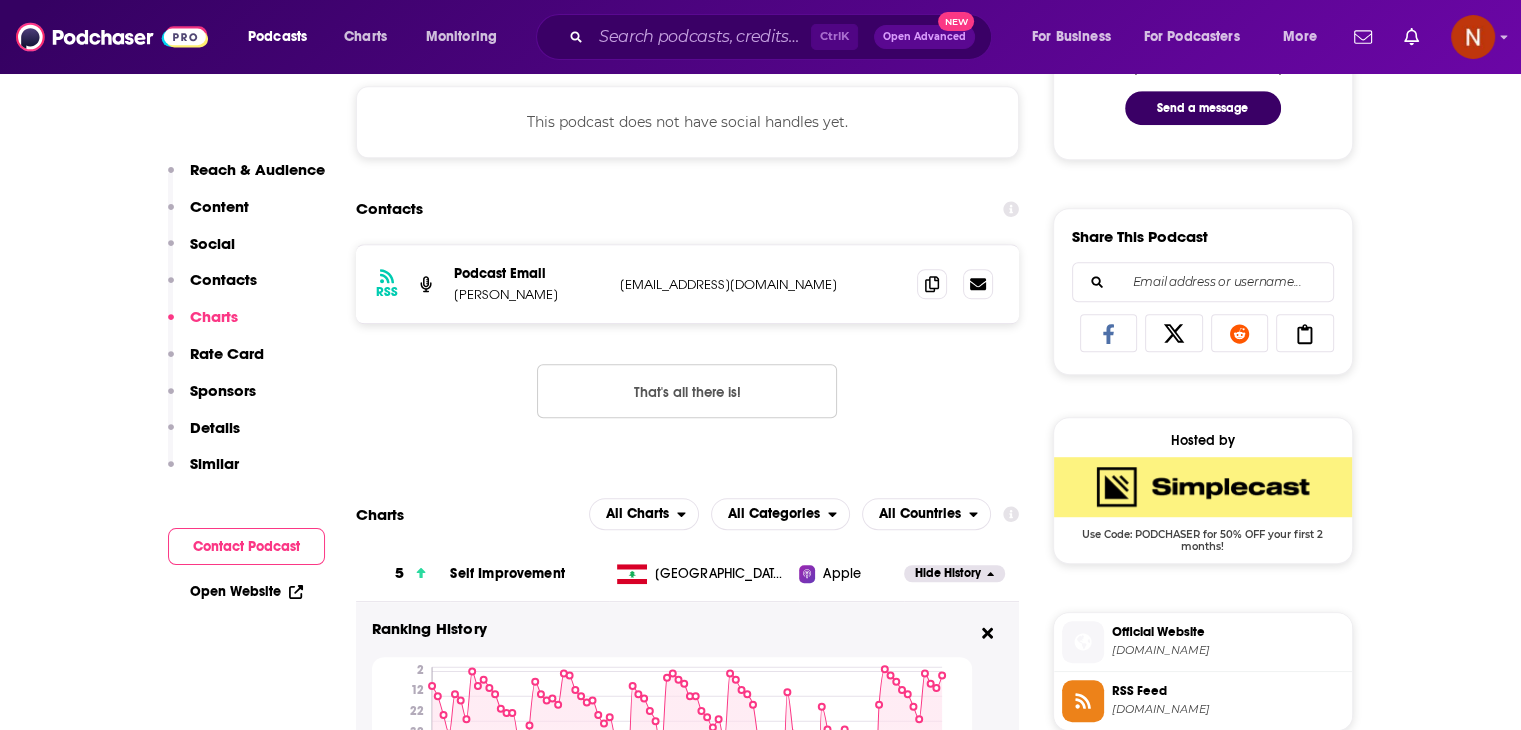 scroll, scrollTop: 1056, scrollLeft: 0, axis: vertical 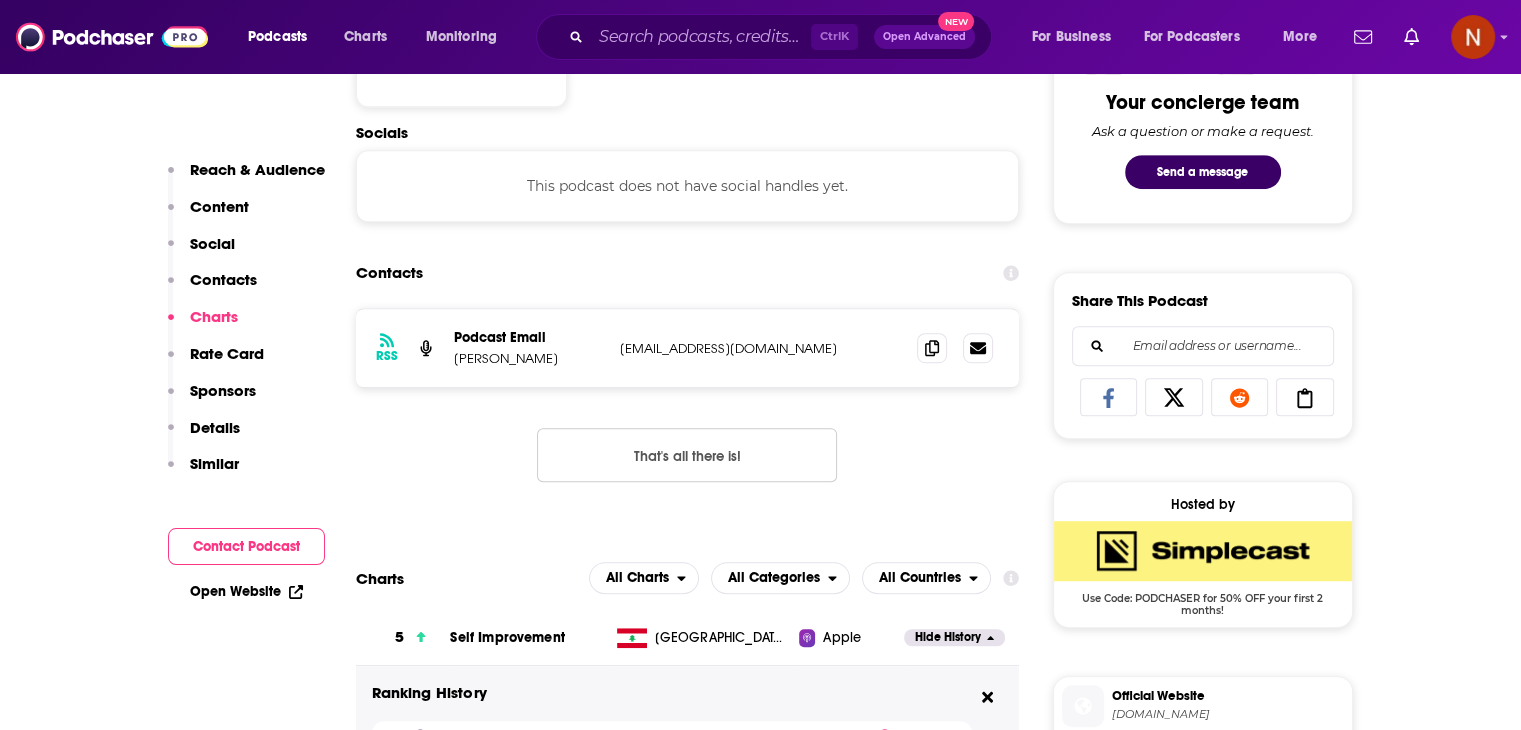 click on "Podcasts Charts Monitoring Ctrl  K Open Advanced New For Business For Podcasters More" at bounding box center [760, 37] 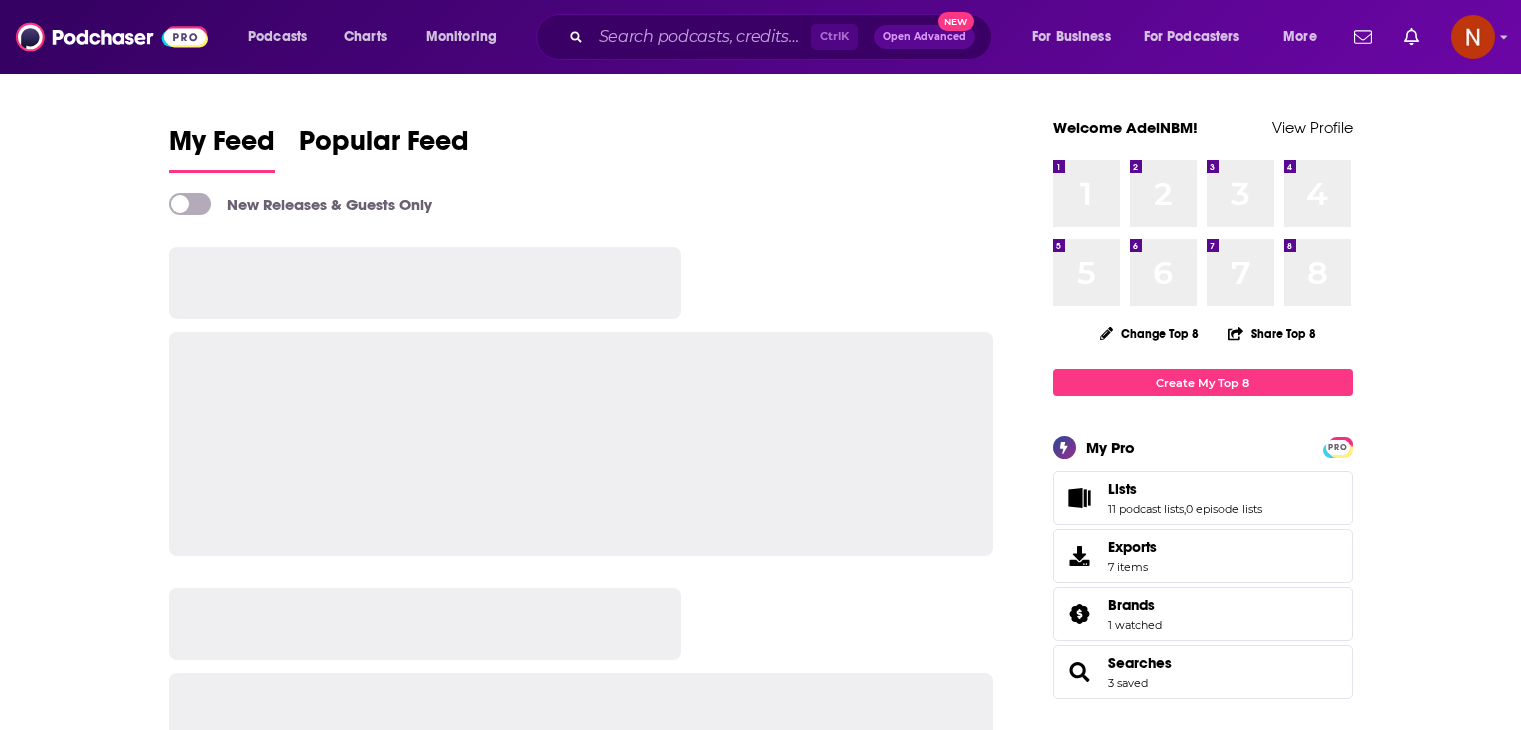 scroll, scrollTop: 0, scrollLeft: 0, axis: both 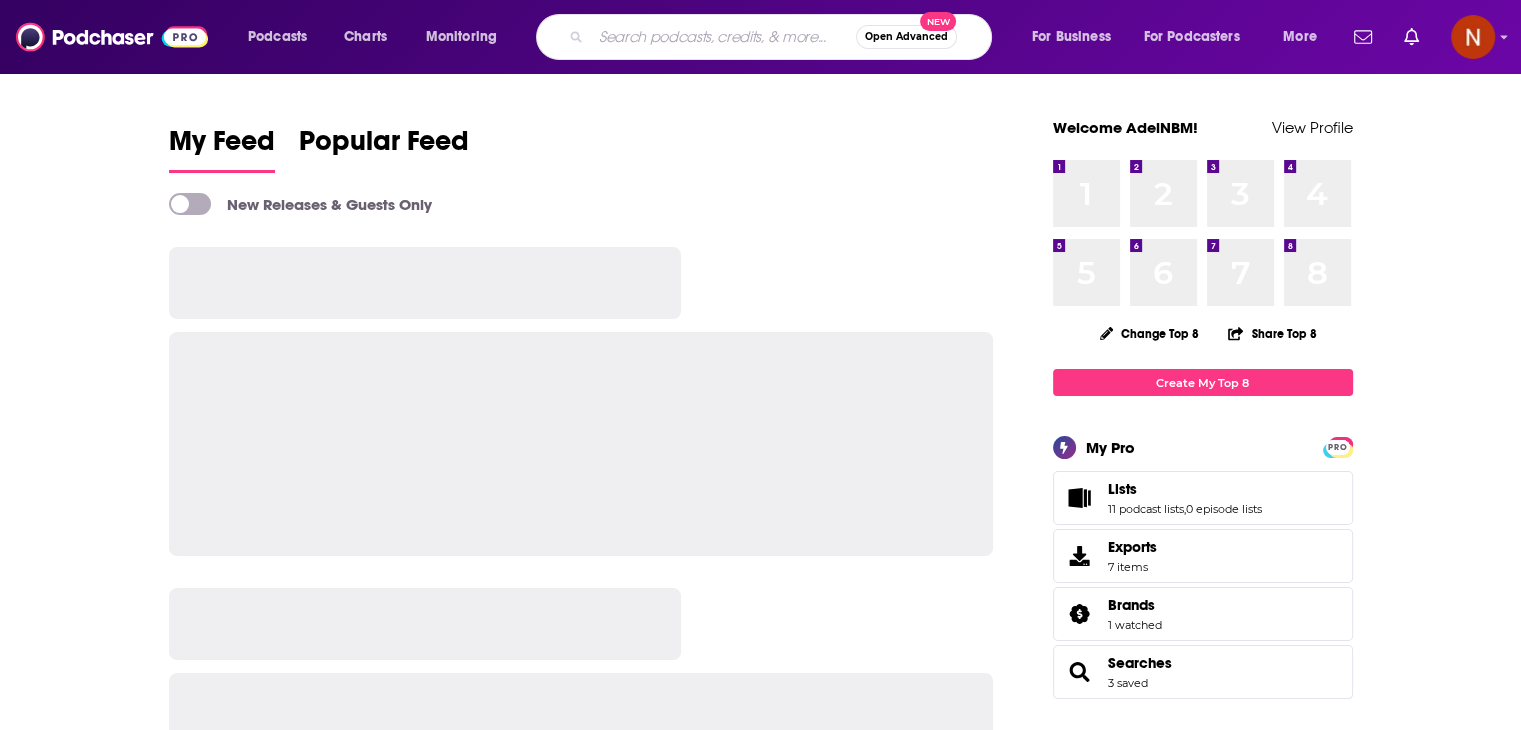 click at bounding box center (723, 37) 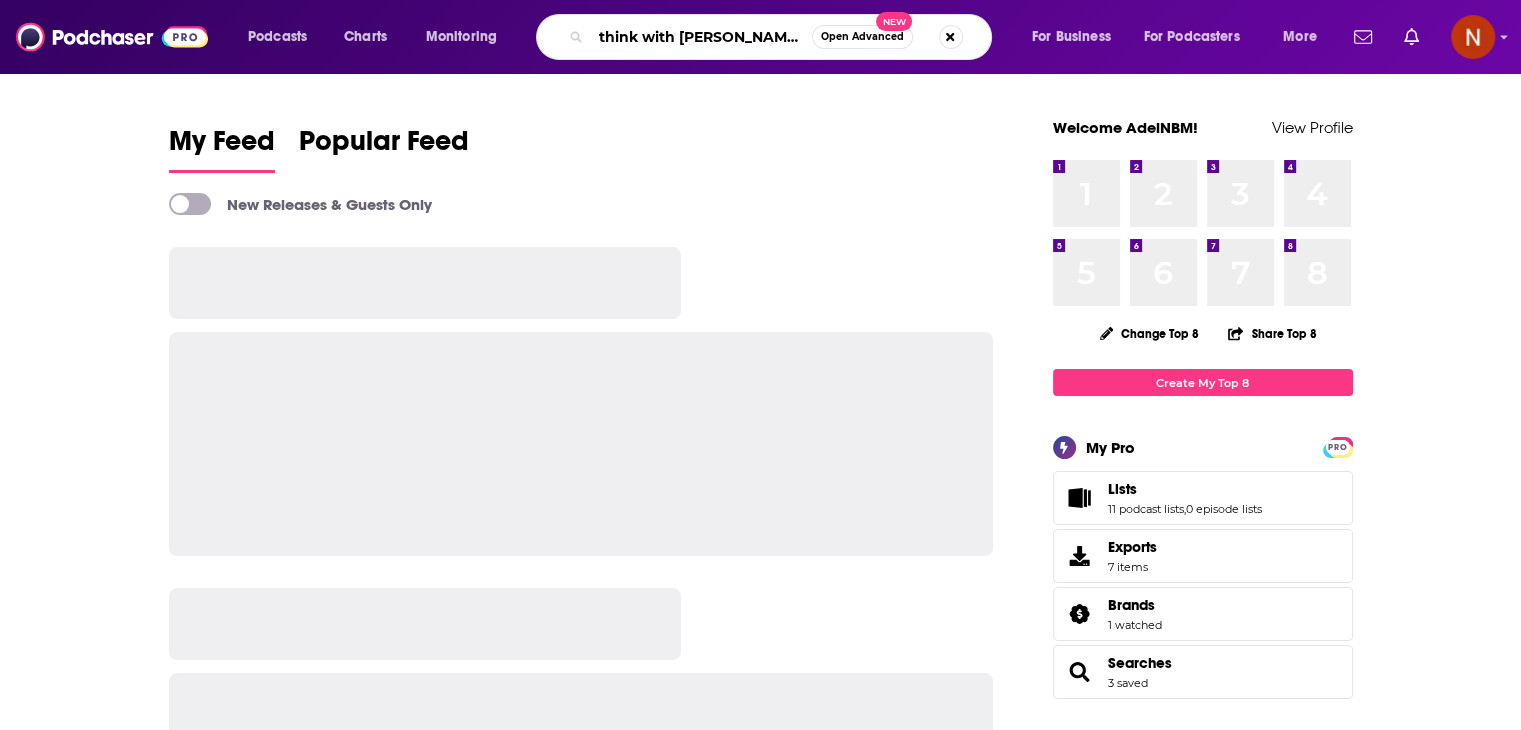 type on "think with hessa" 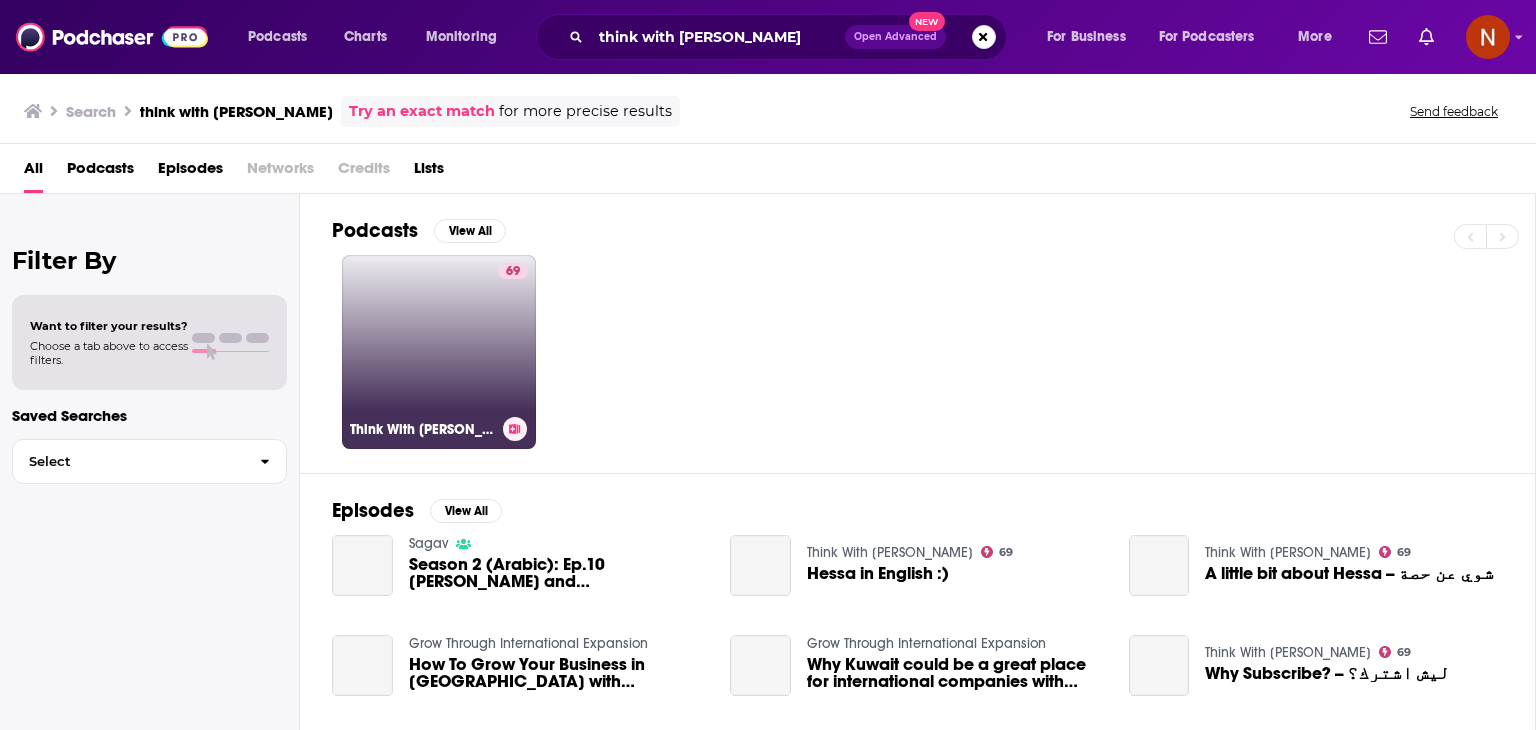 click on "69 Think With Hessa" at bounding box center [439, 352] 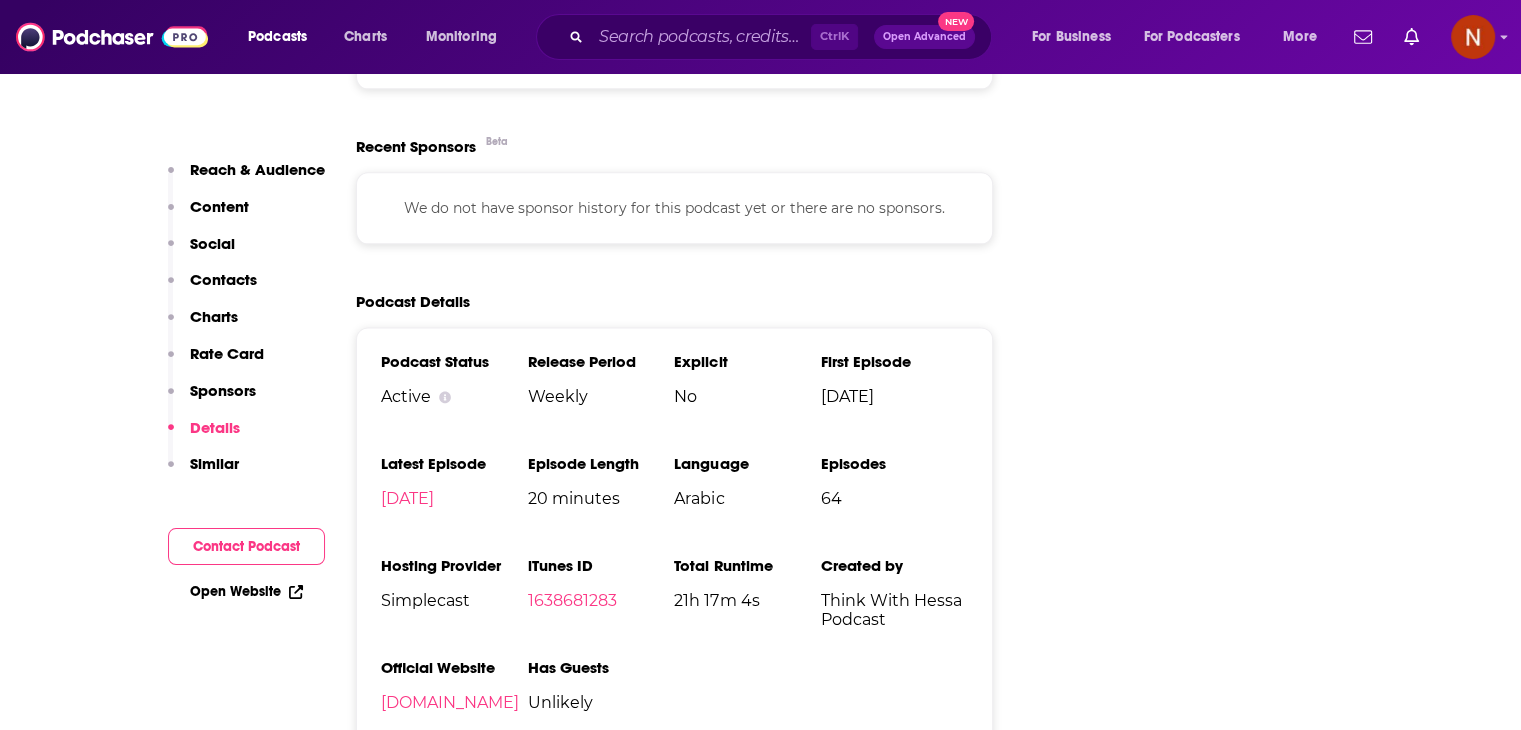 scroll, scrollTop: 1960, scrollLeft: 0, axis: vertical 